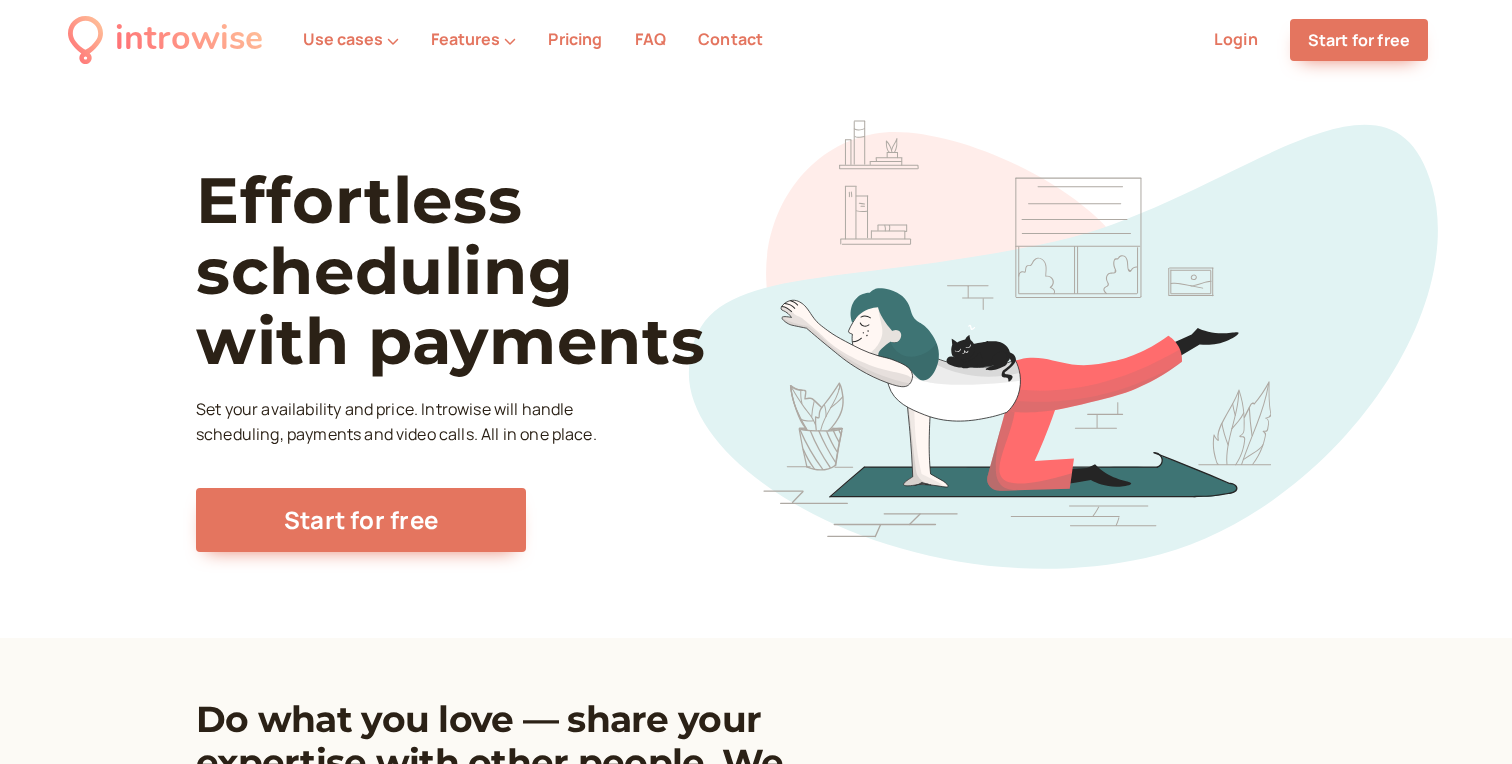 scroll, scrollTop: 0, scrollLeft: 0, axis: both 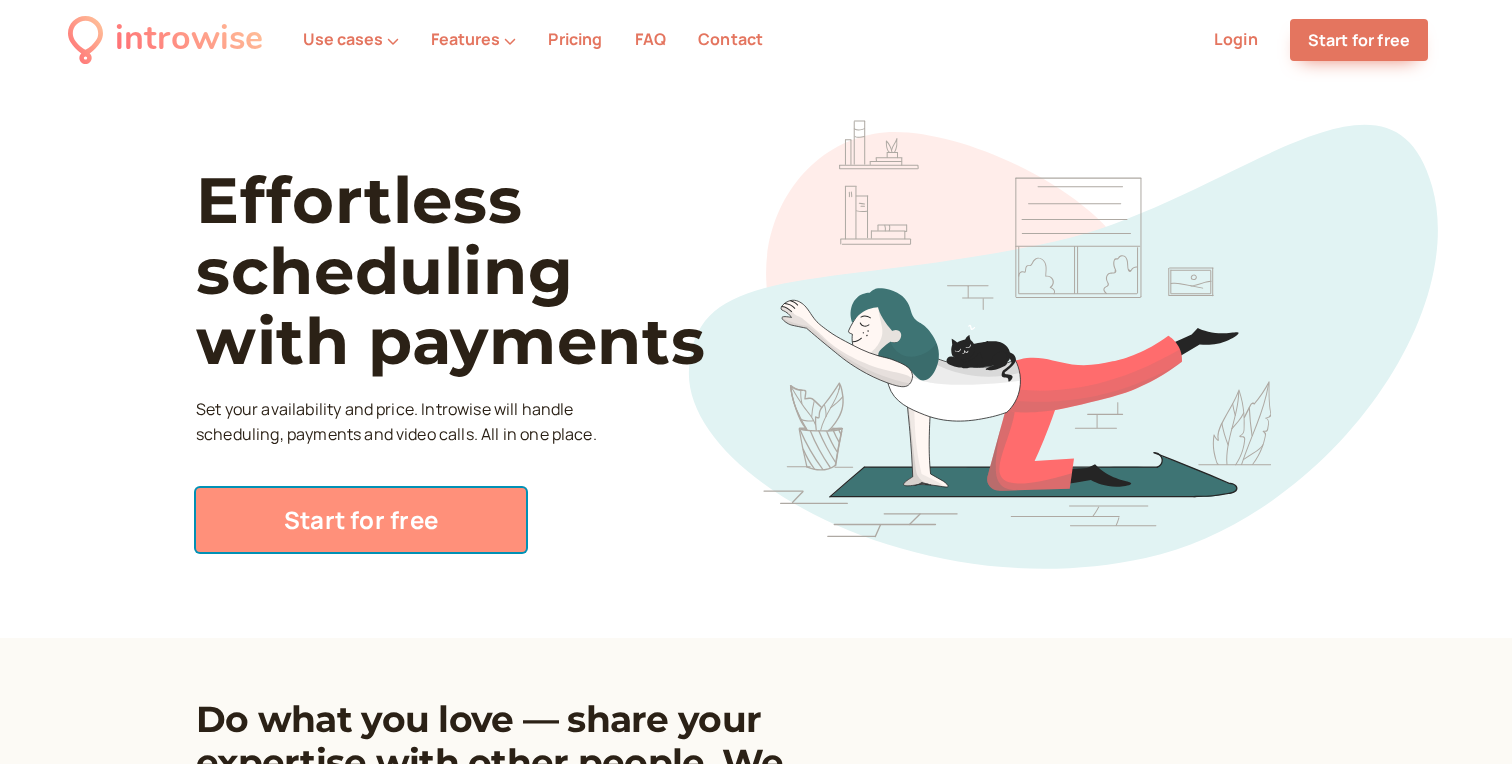 click on "Start for free" at bounding box center [361, 520] 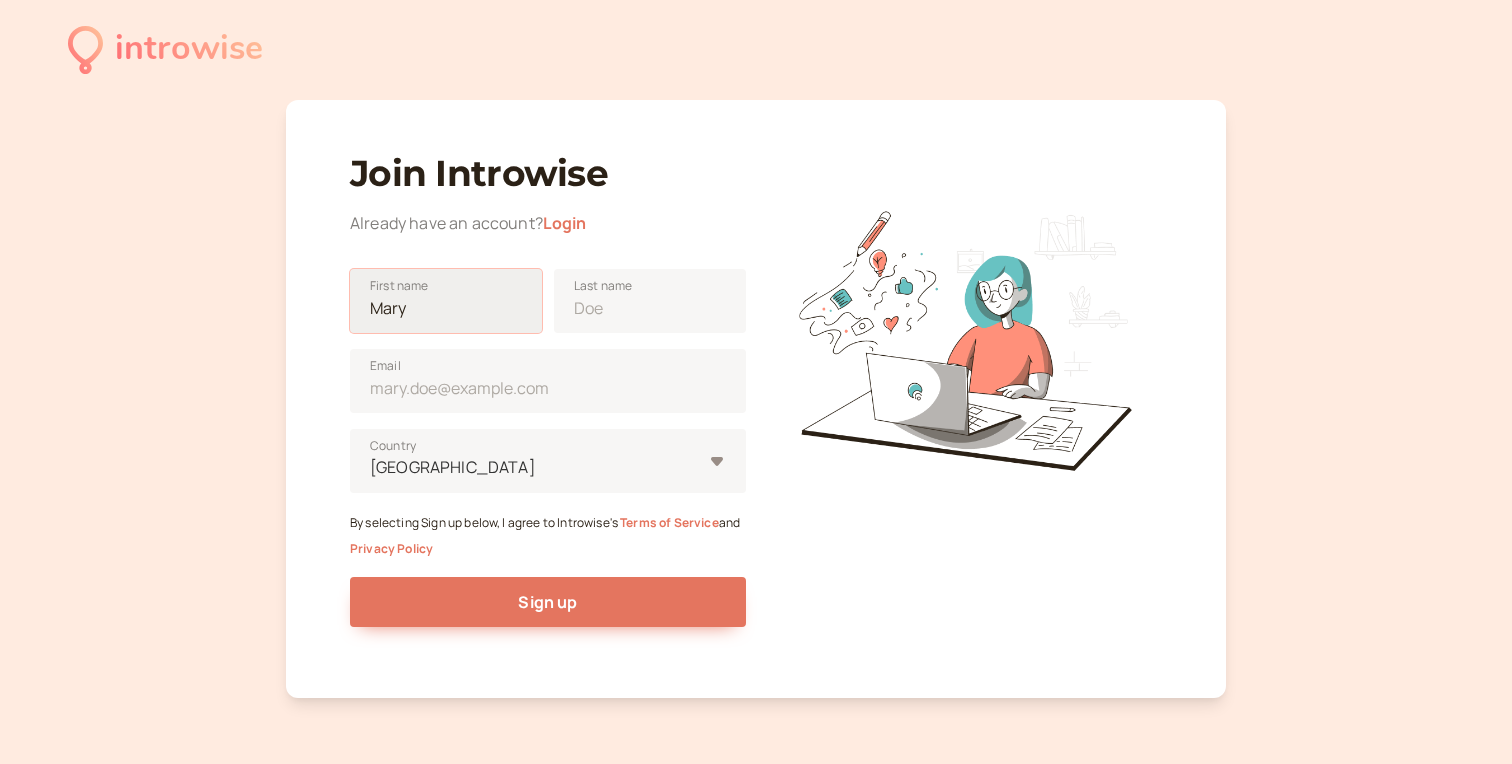 click on "First name" at bounding box center (446, 301) 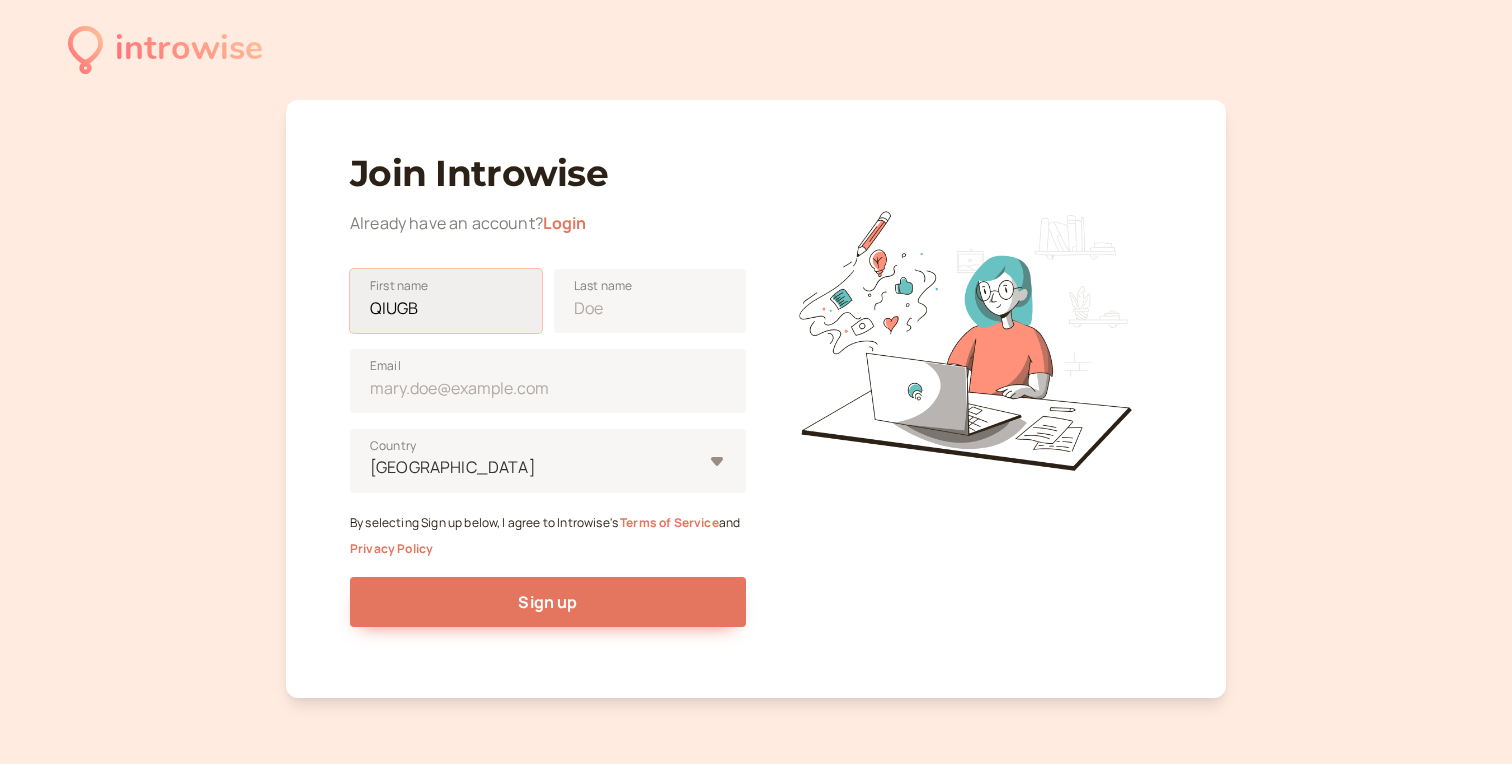 type on "QIUGB" 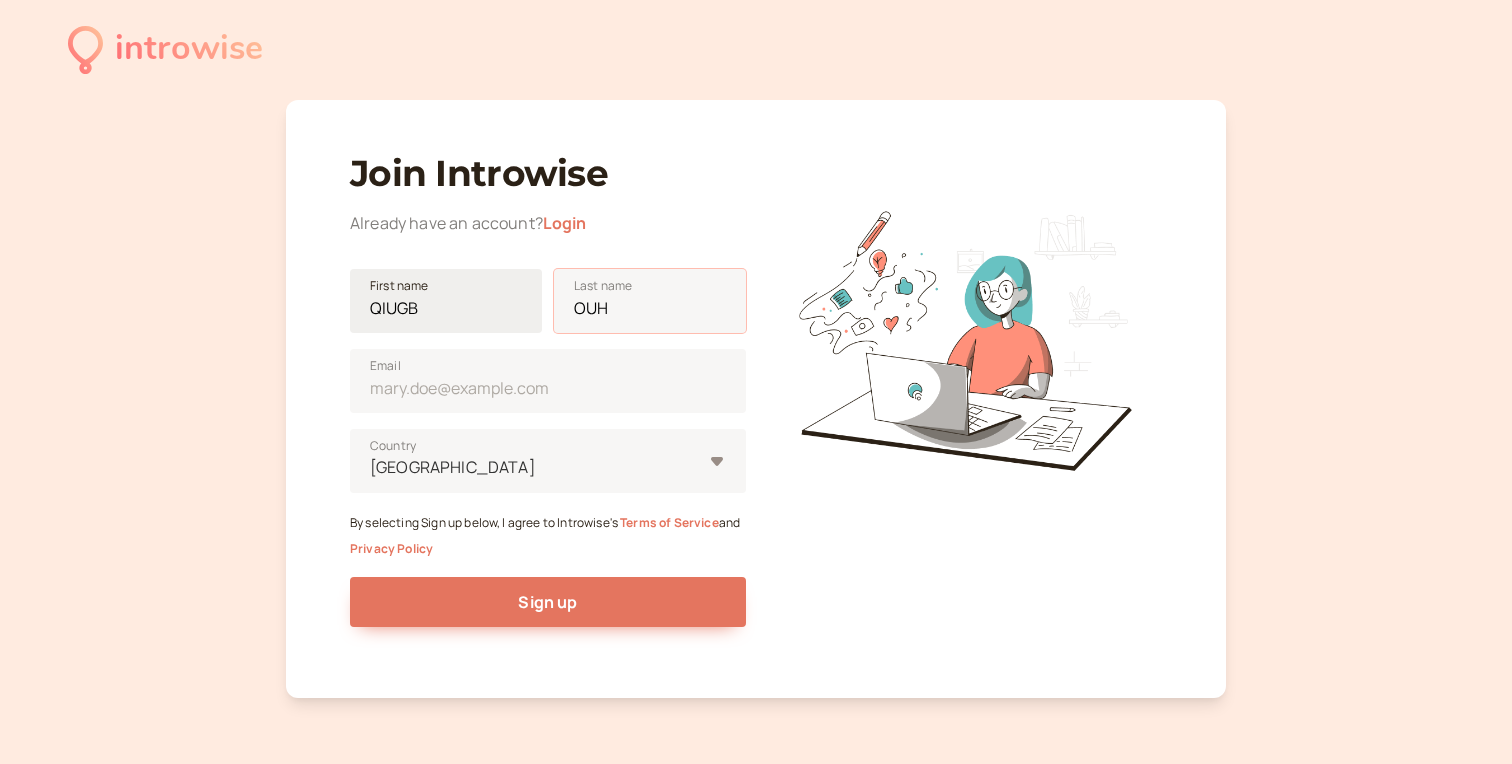 type on "OUH" 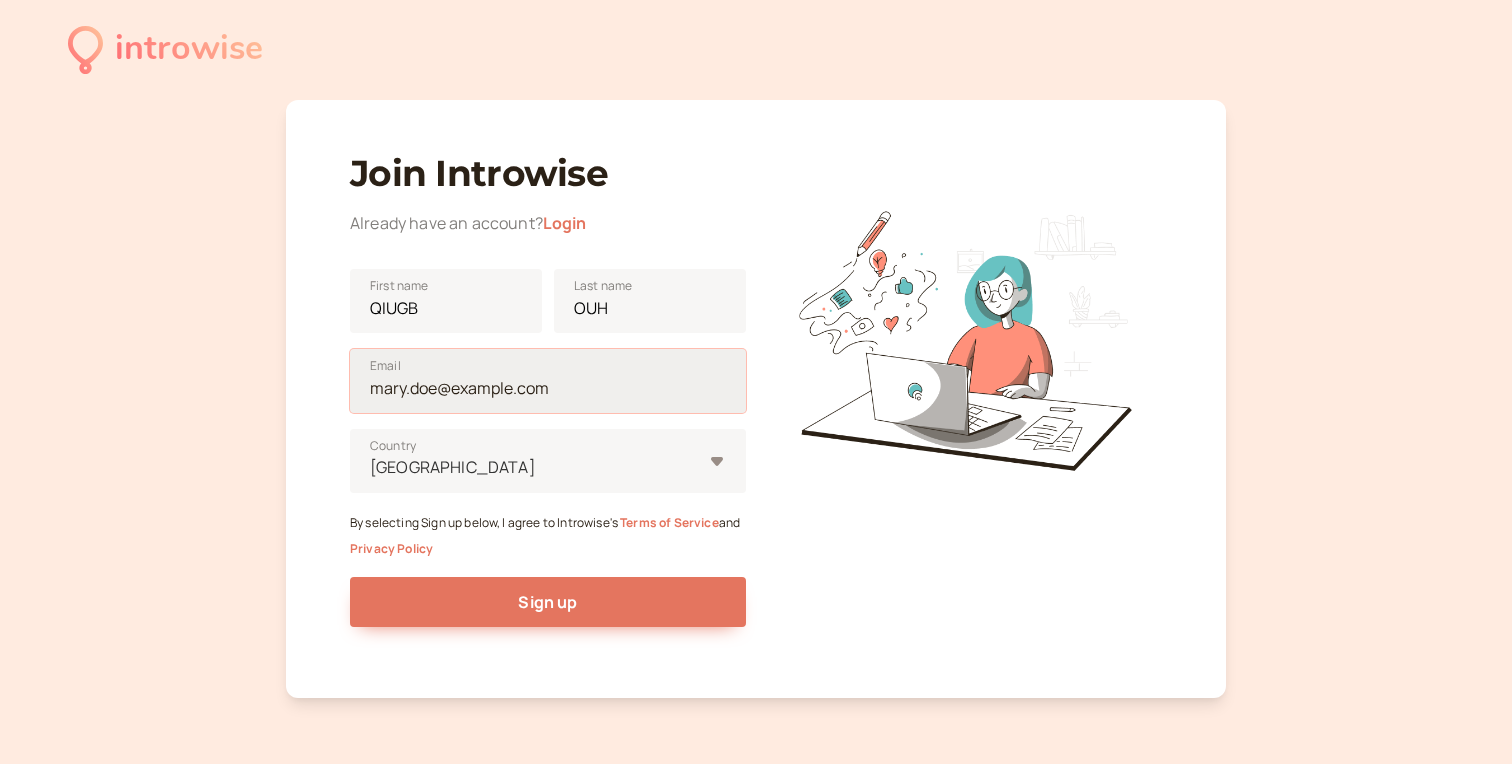 click on "Email" at bounding box center (548, 381) 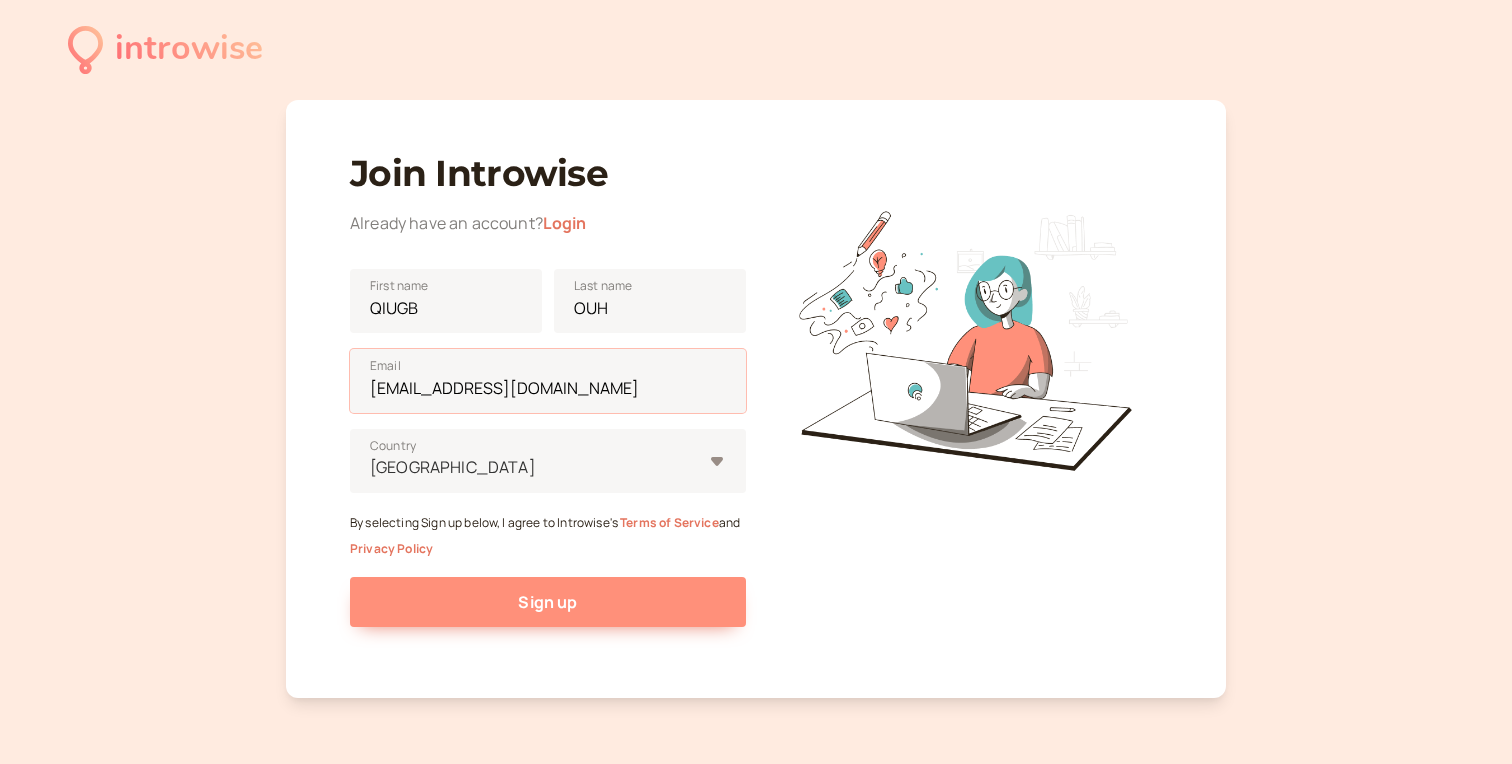 type on "[EMAIL_ADDRESS][DOMAIN_NAME]" 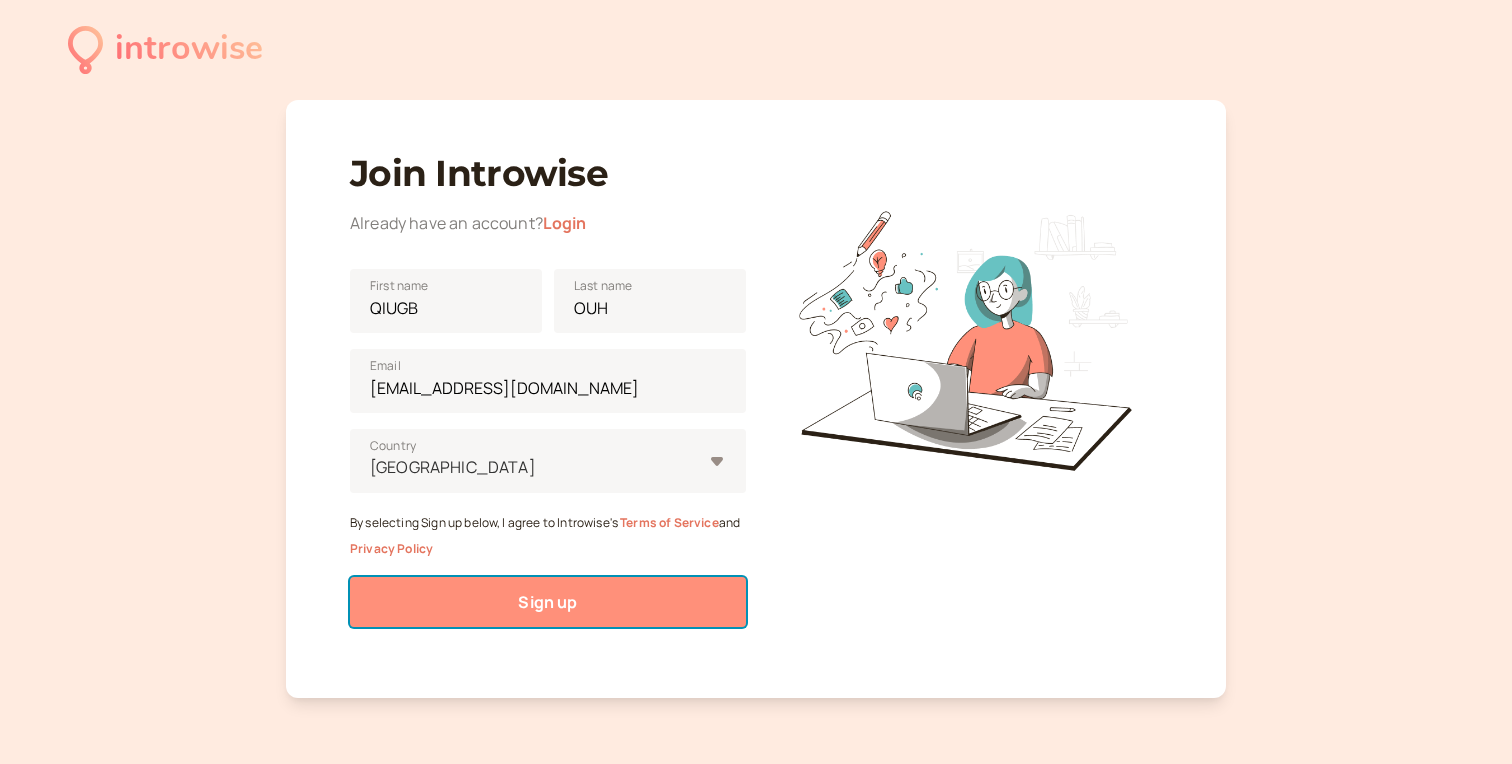 click on "Sign up" at bounding box center (548, 602) 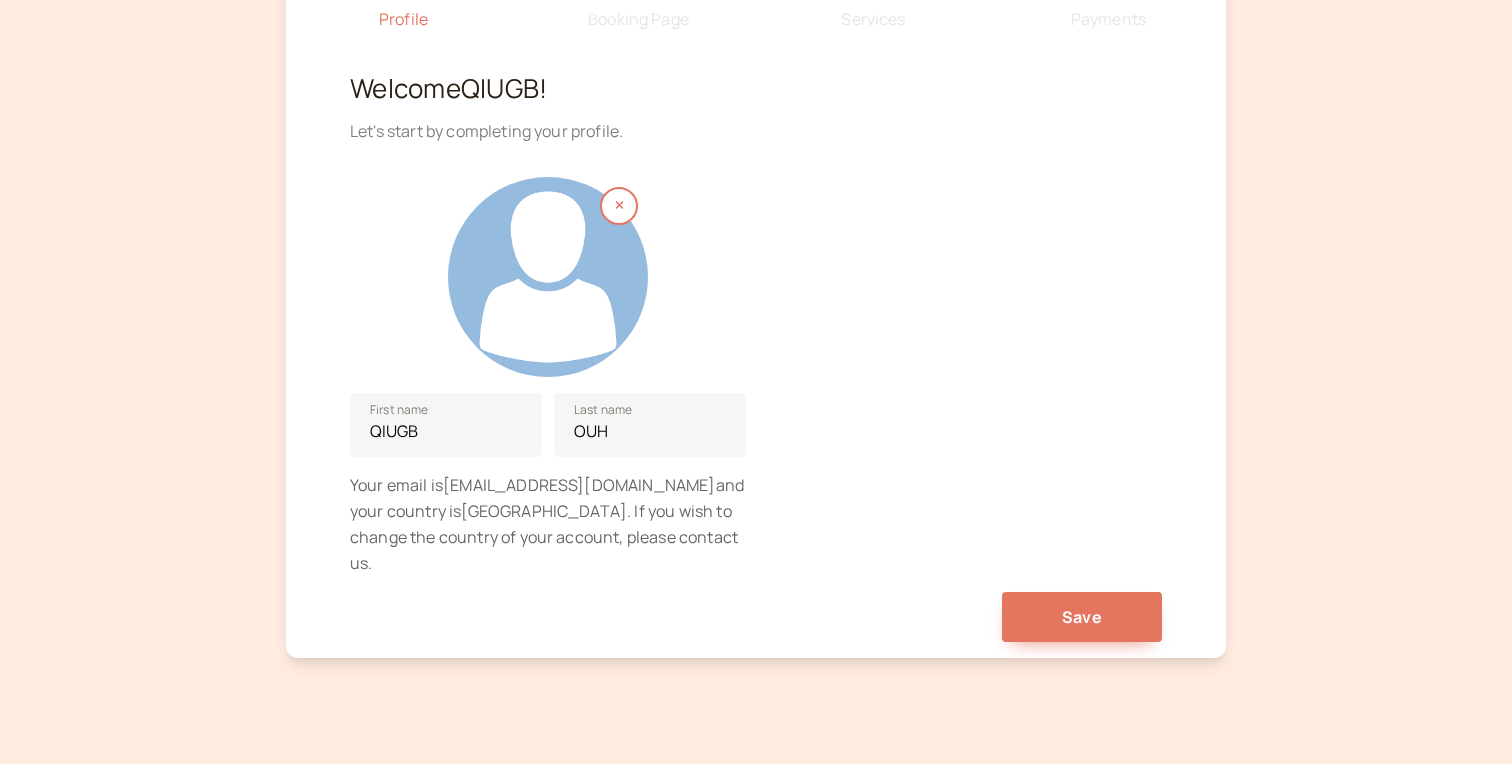 scroll, scrollTop: 200, scrollLeft: 0, axis: vertical 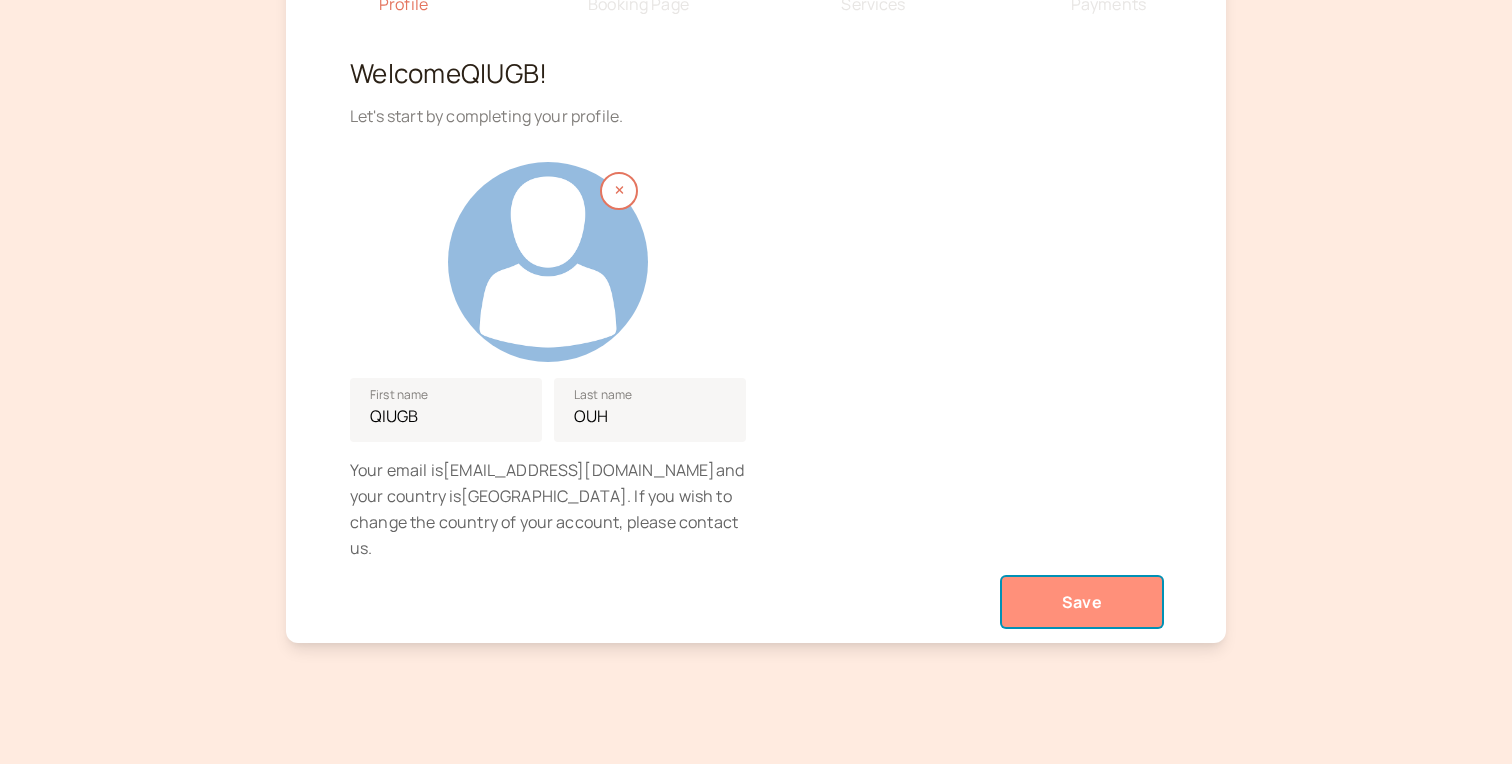 click on "Save" at bounding box center (1082, 602) 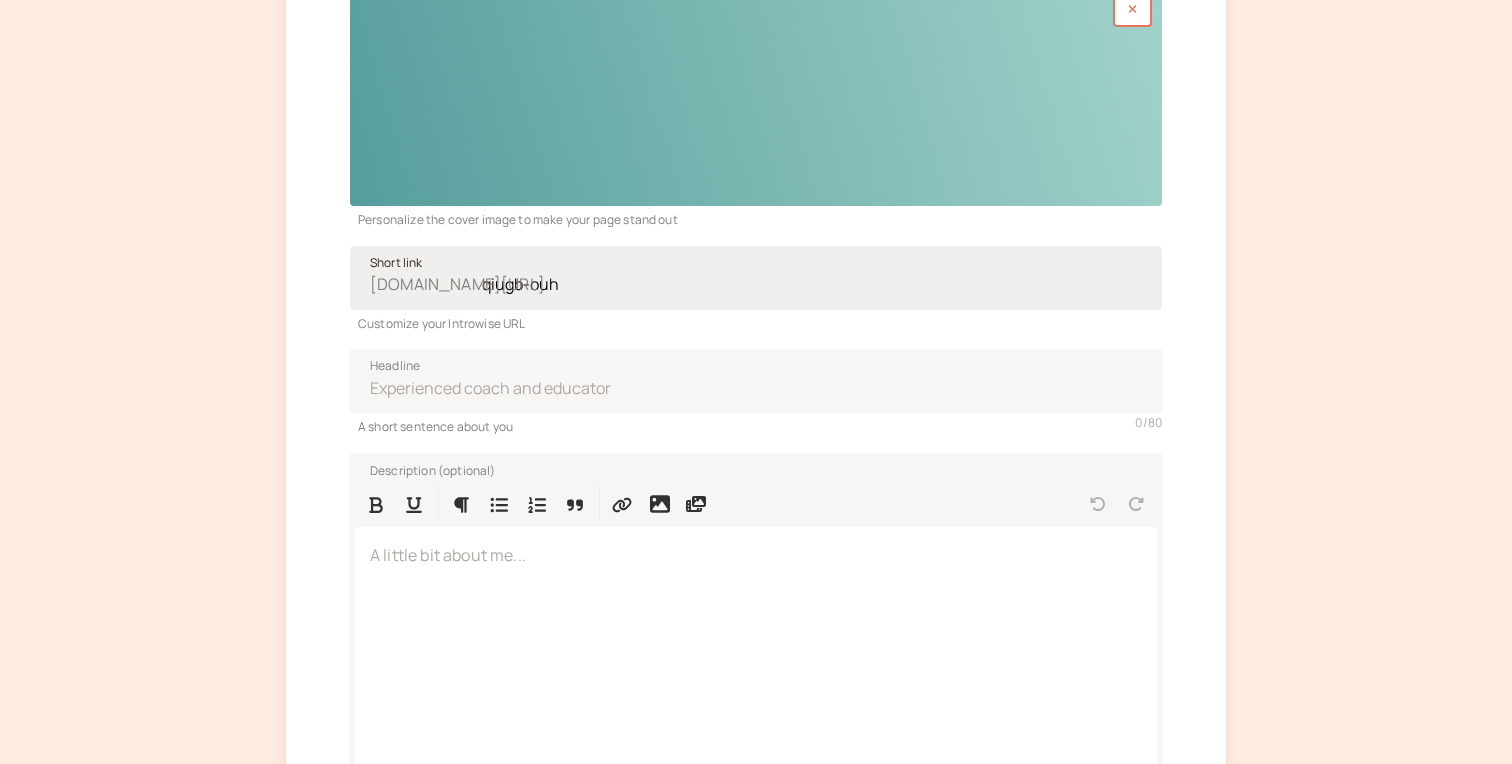 scroll, scrollTop: 569, scrollLeft: 0, axis: vertical 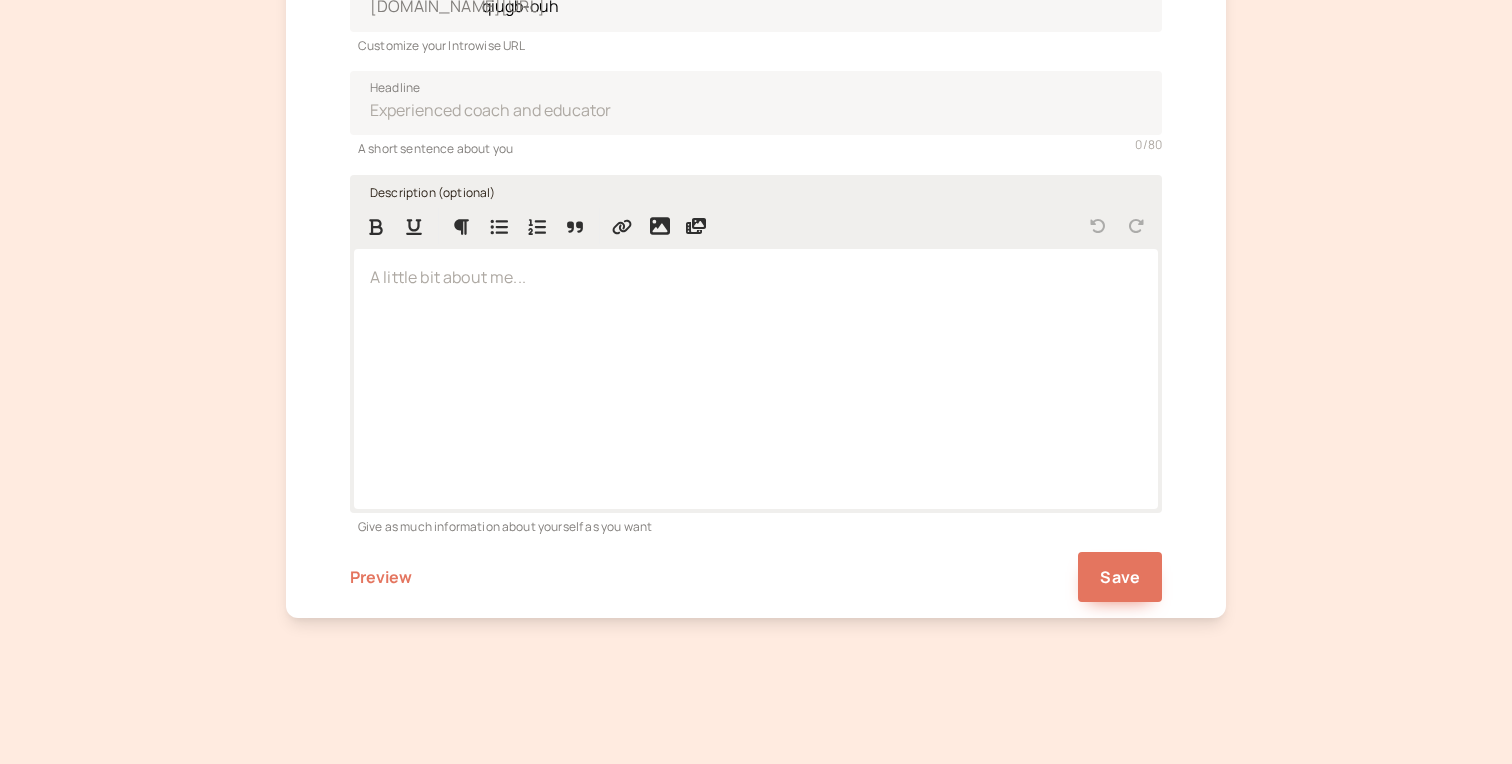 click at bounding box center (756, 378) 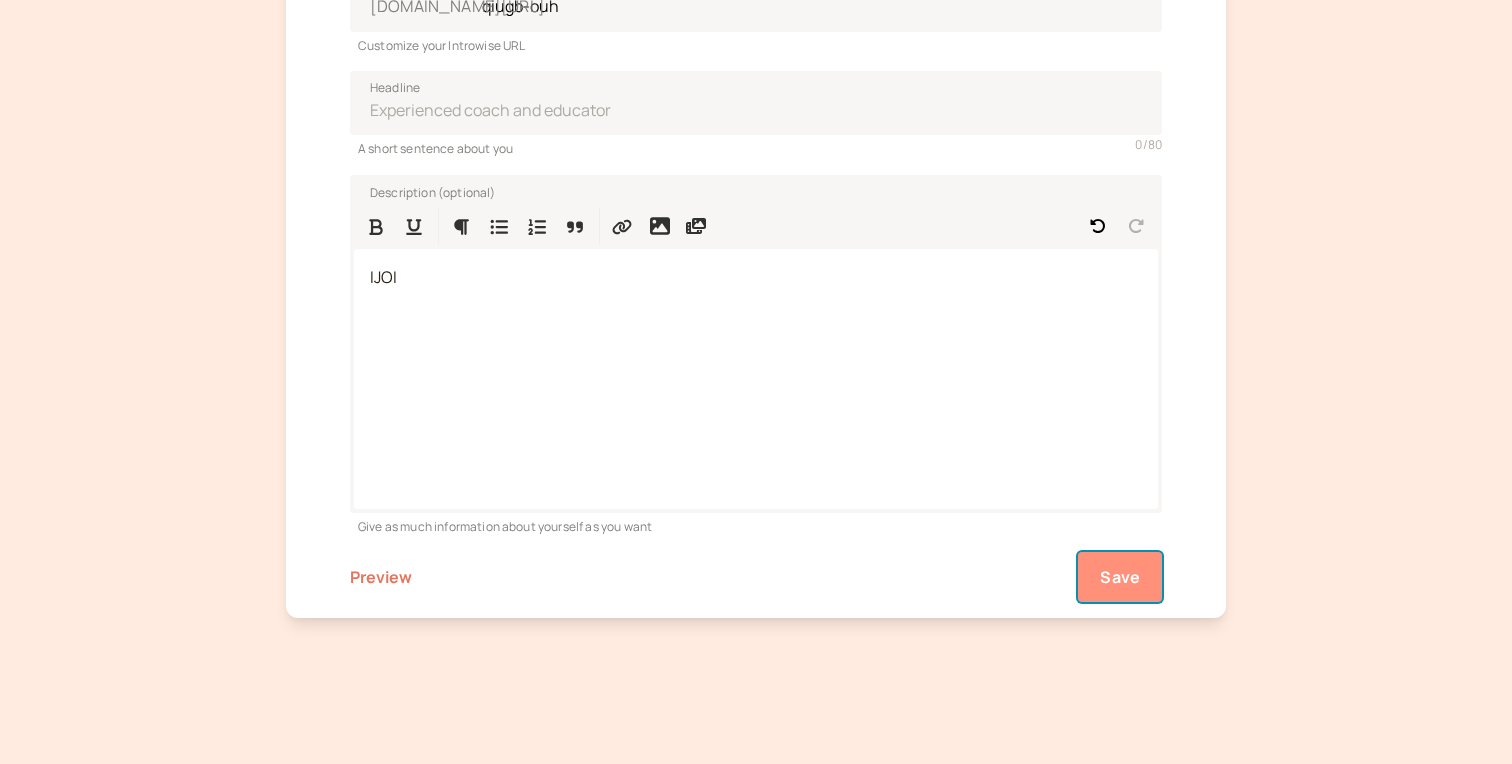 click on "Save" at bounding box center [1120, 577] 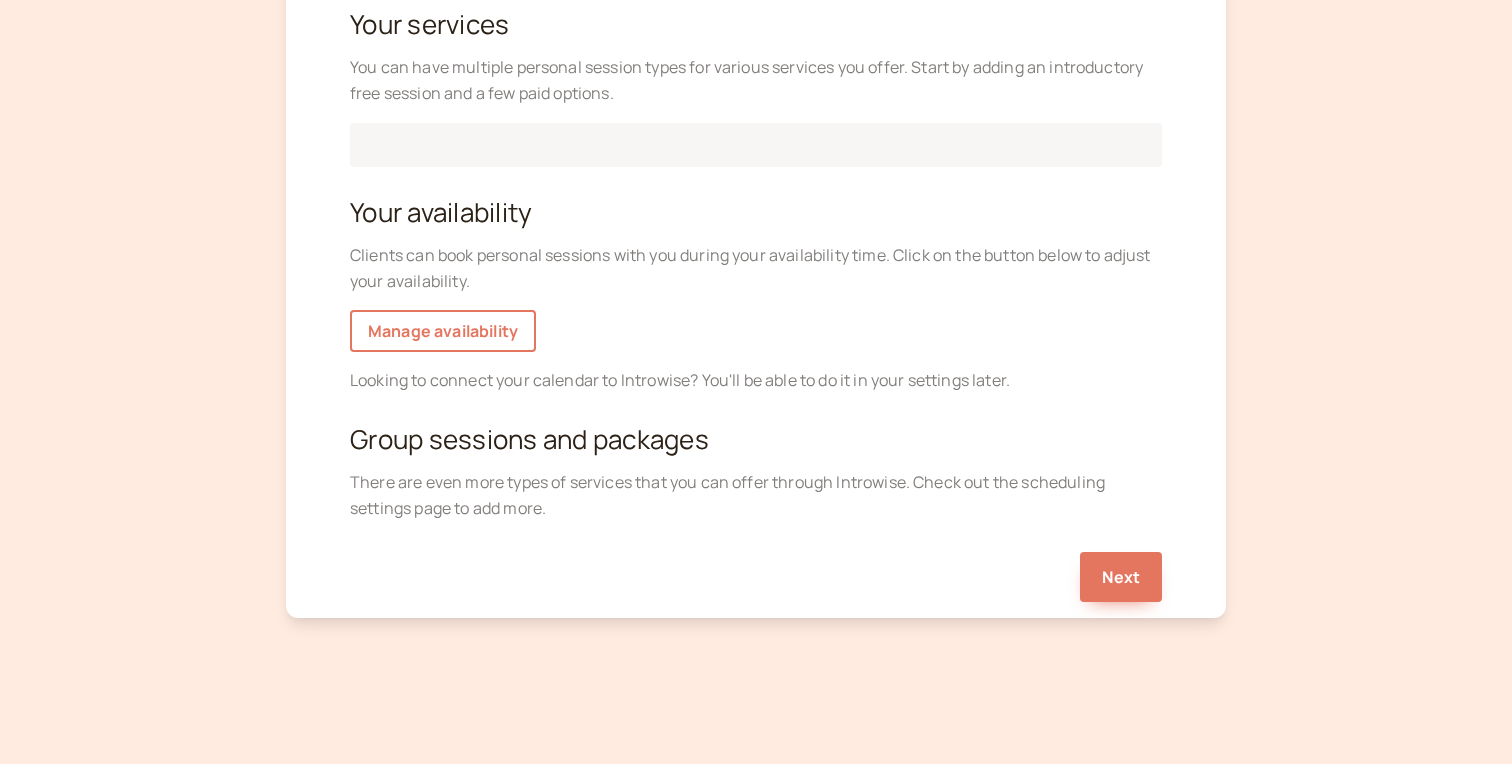 scroll, scrollTop: 250, scrollLeft: 0, axis: vertical 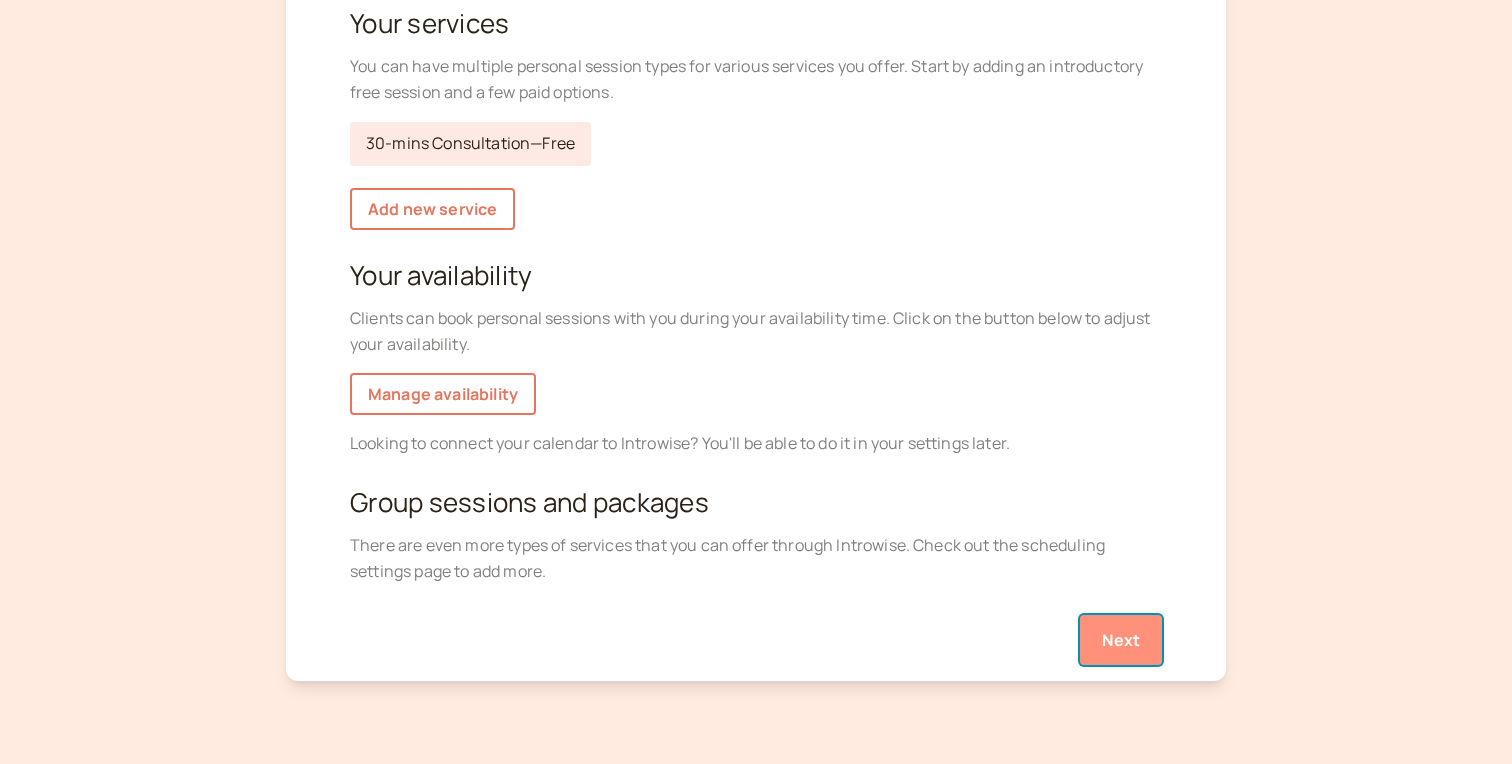 click on "Next" at bounding box center [1121, 640] 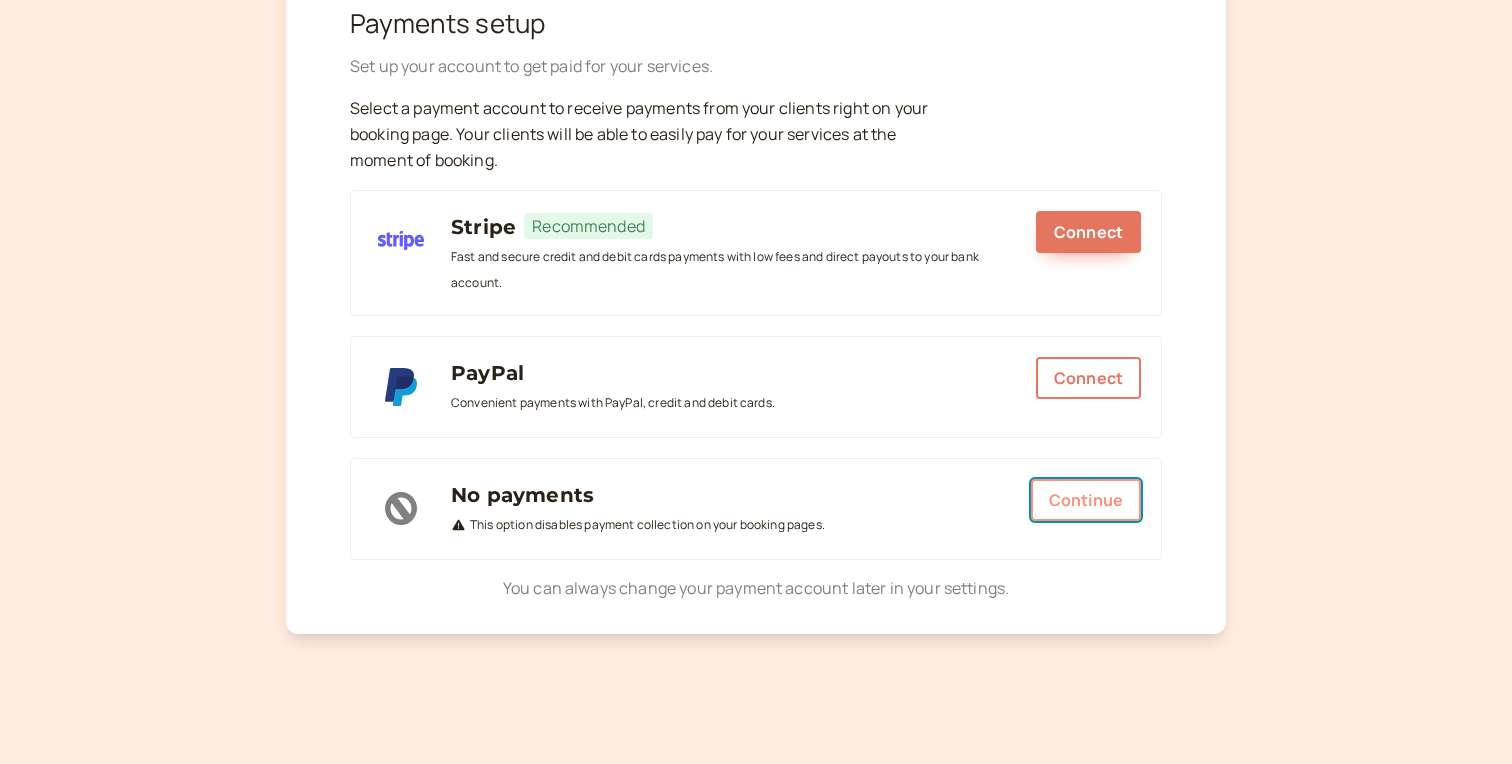 click on "Continue" at bounding box center [1086, 500] 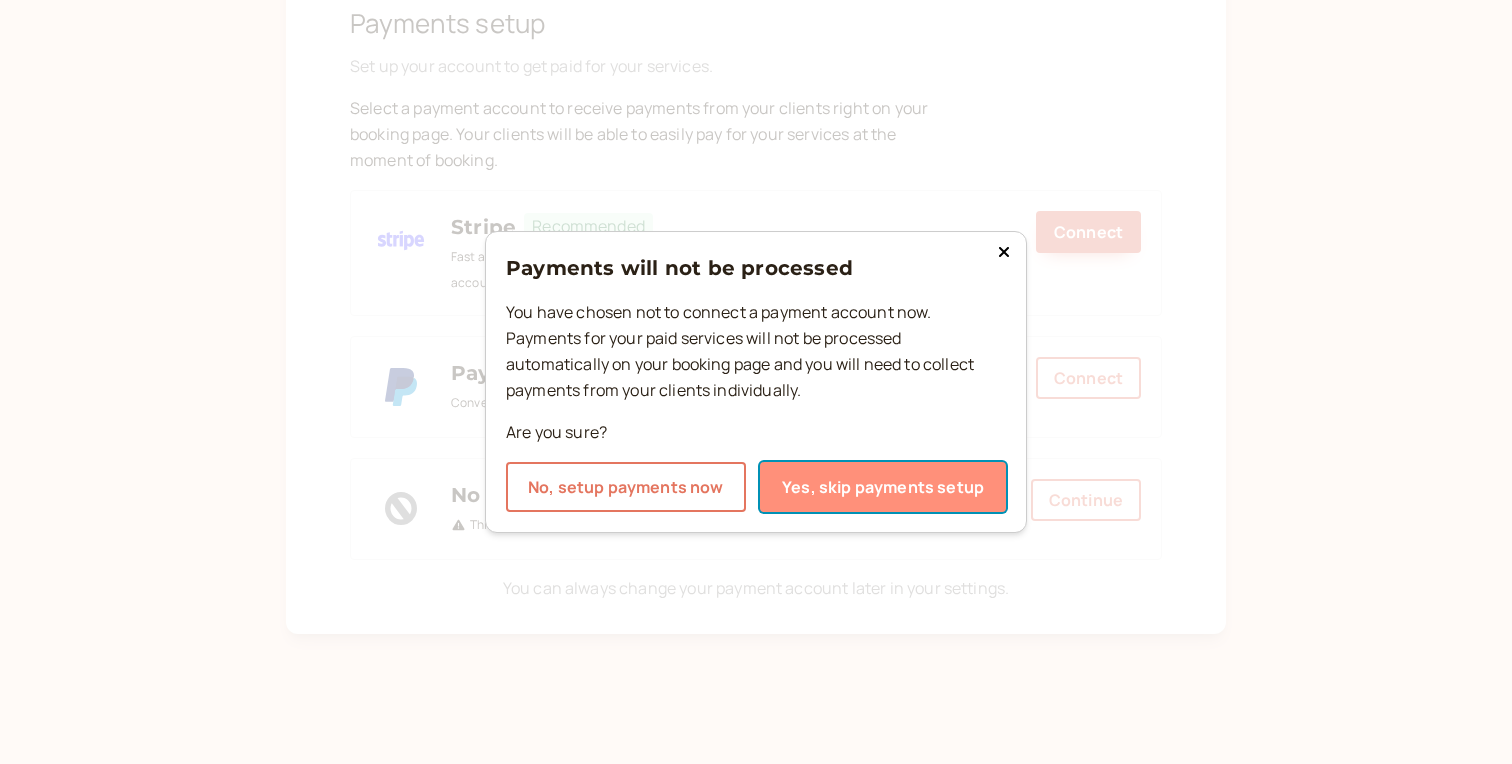 click on "Yes, skip payments setup" at bounding box center [883, 487] 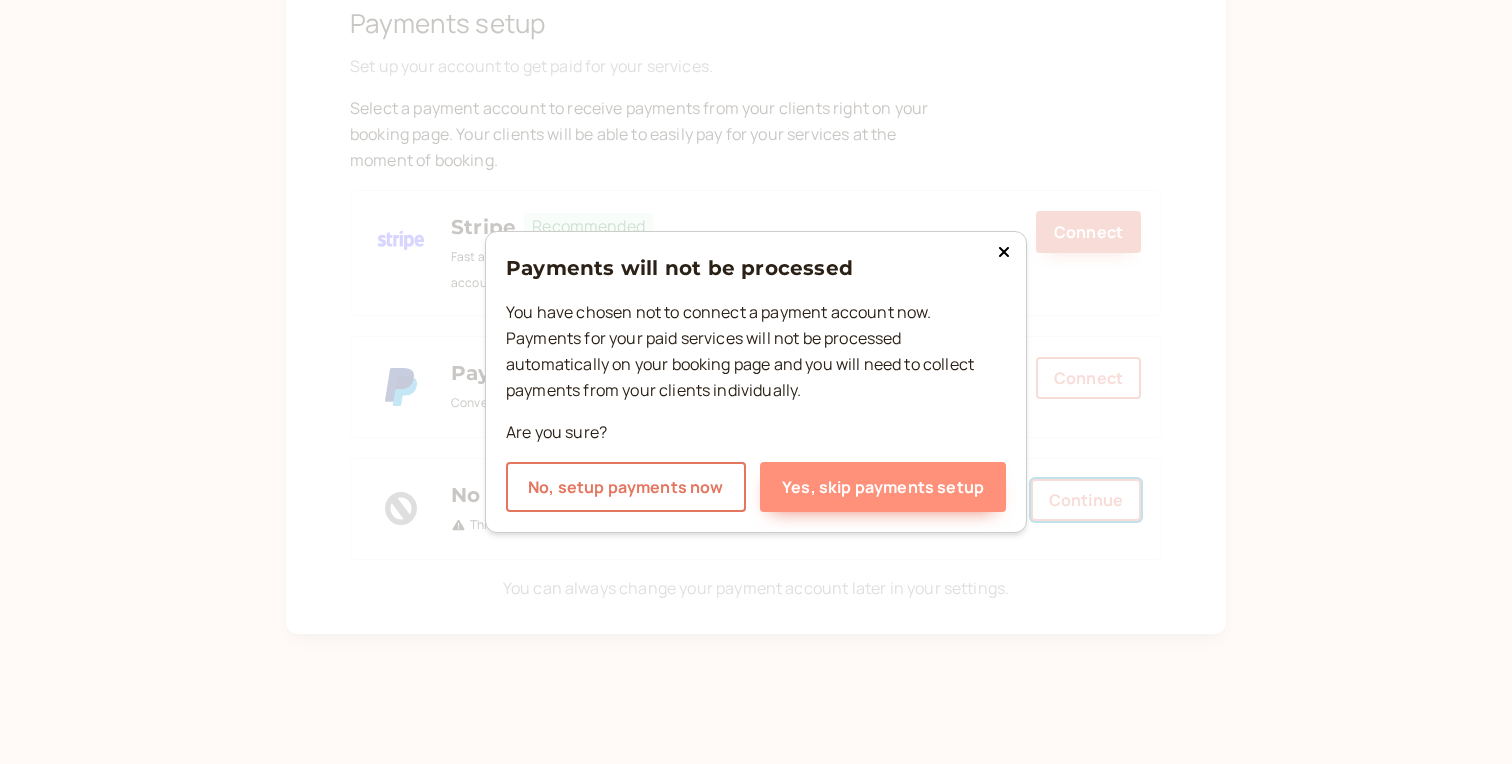 scroll, scrollTop: 0, scrollLeft: 0, axis: both 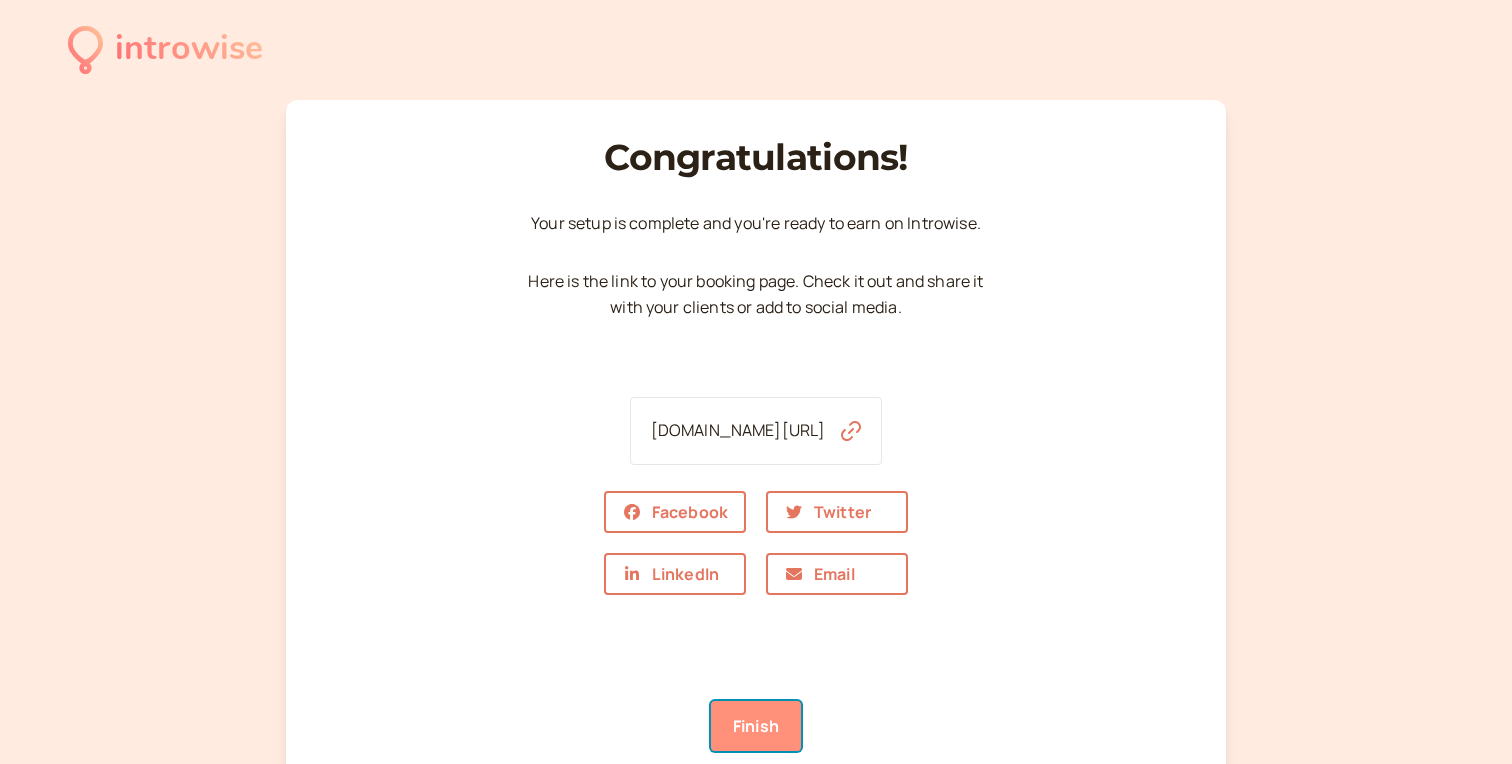 click on "Finish" at bounding box center [756, 726] 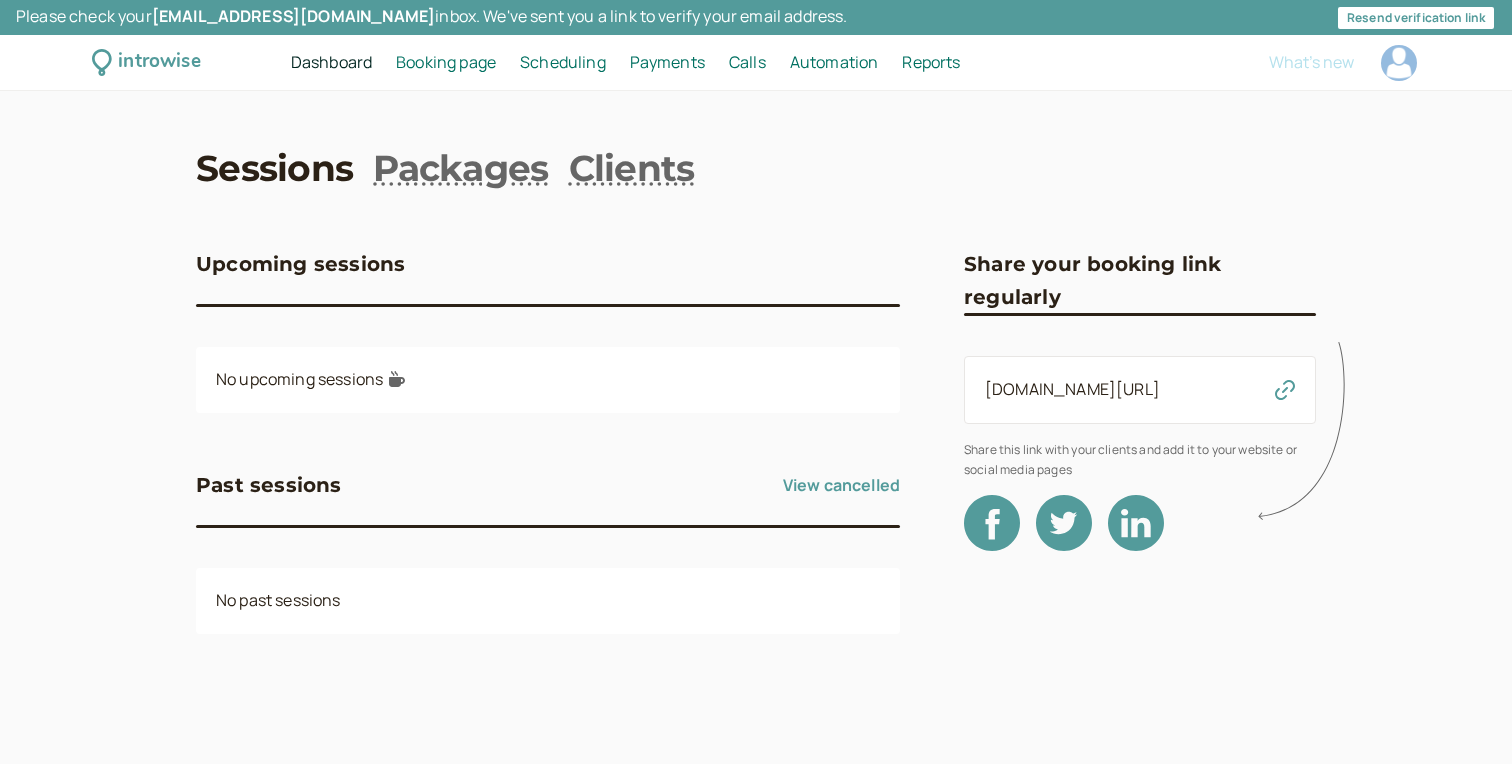 click on "Automation" at bounding box center [834, 62] 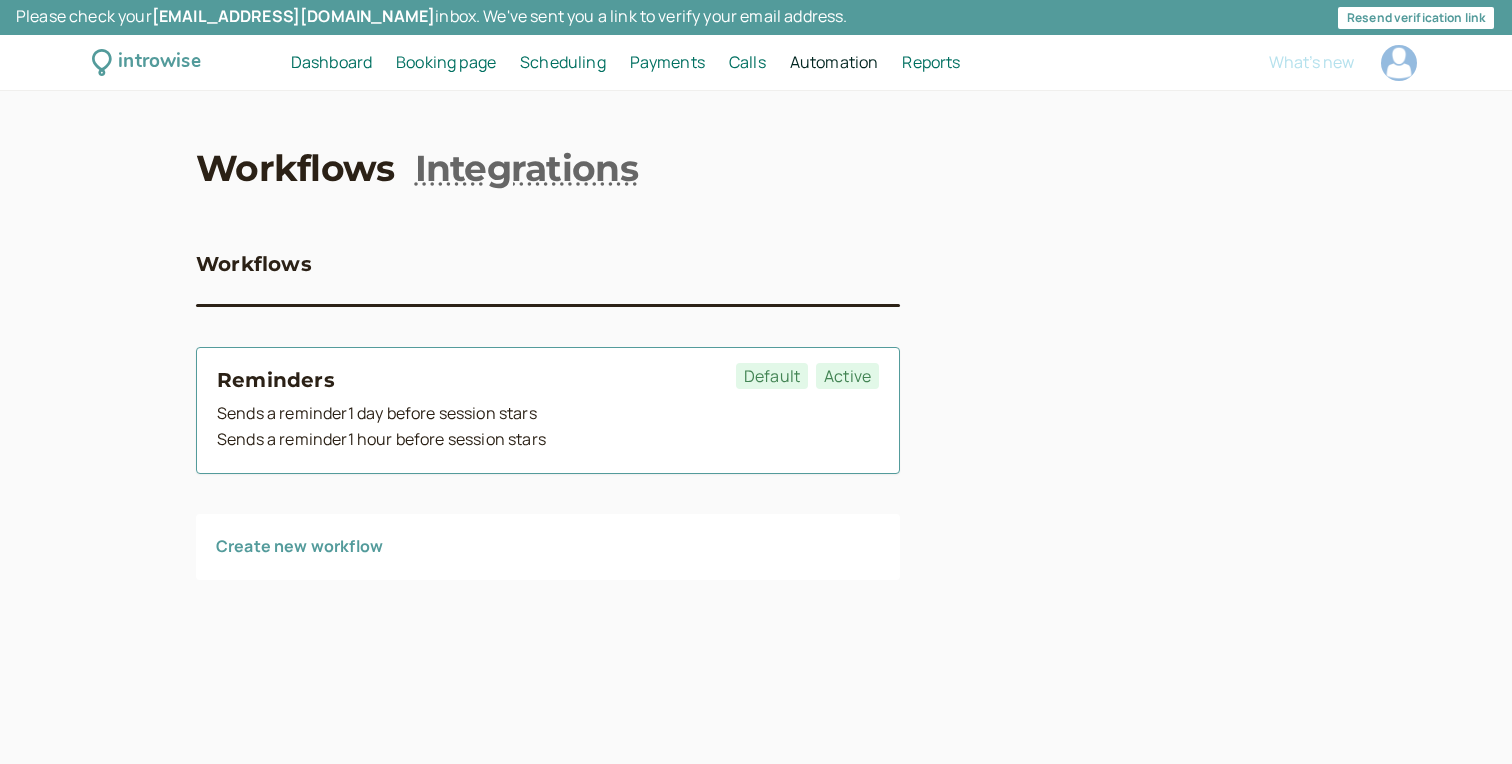 click on "Sends a reminder  1 day  before session stars" at bounding box center (548, 414) 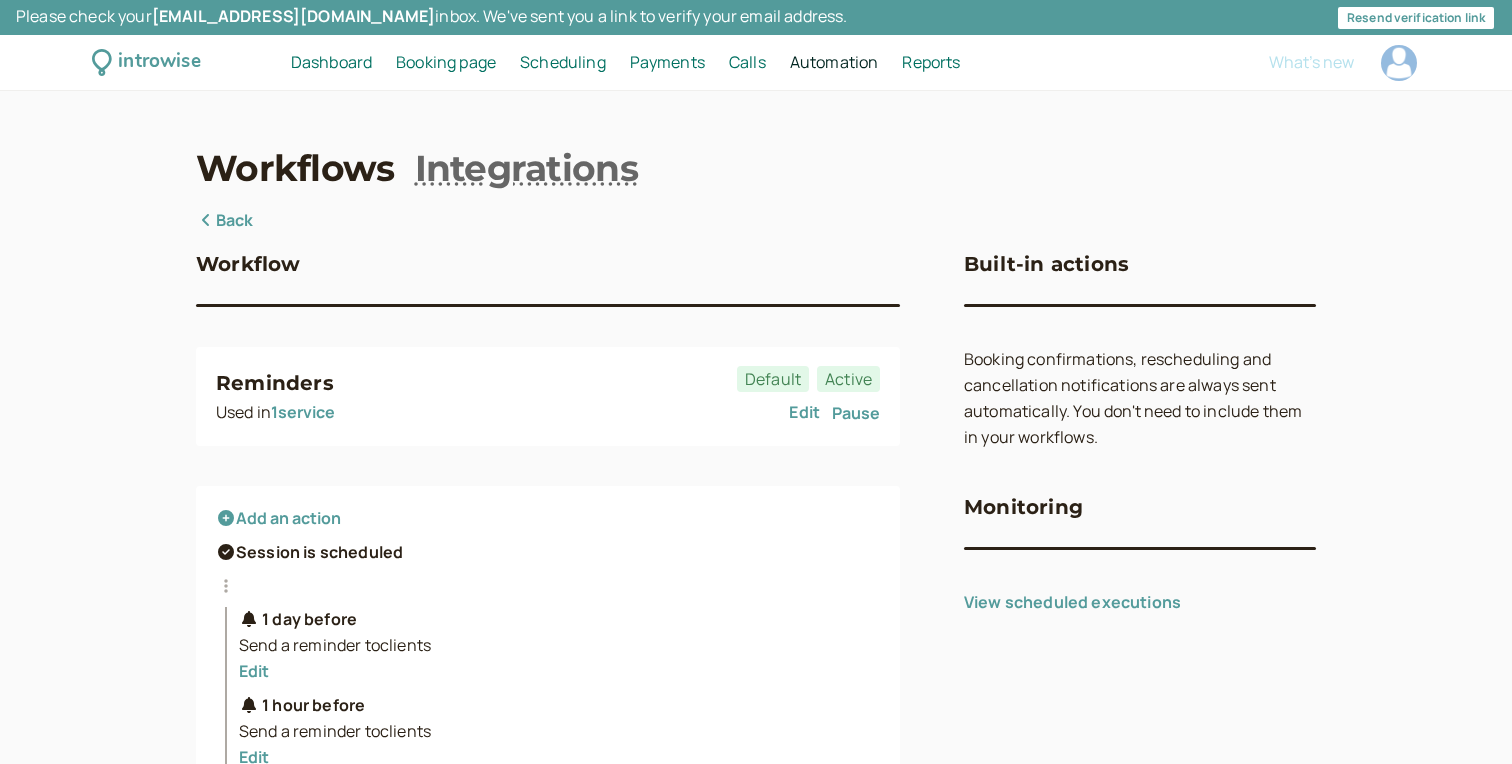 scroll, scrollTop: 194, scrollLeft: 0, axis: vertical 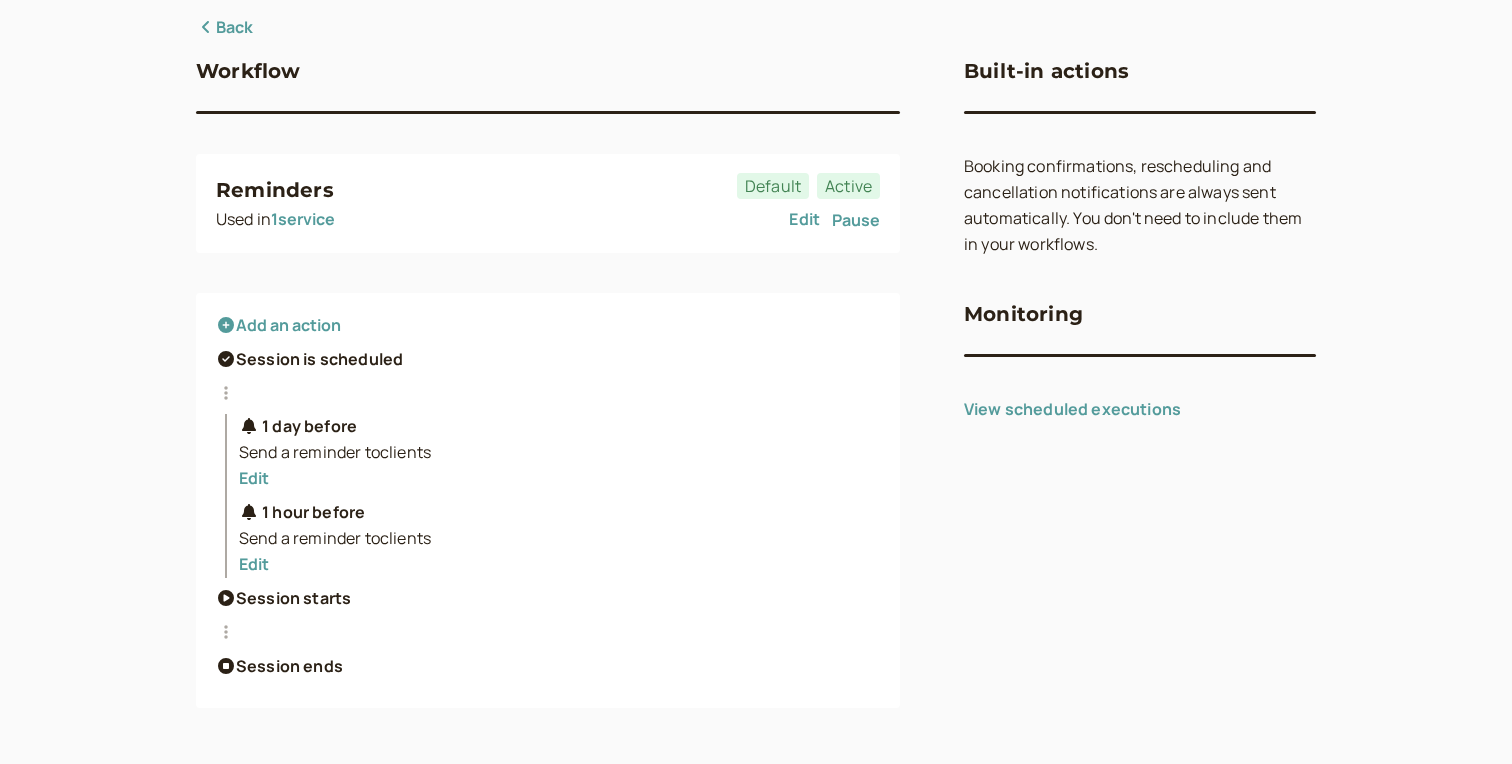 click on "Edit" at bounding box center [804, 220] 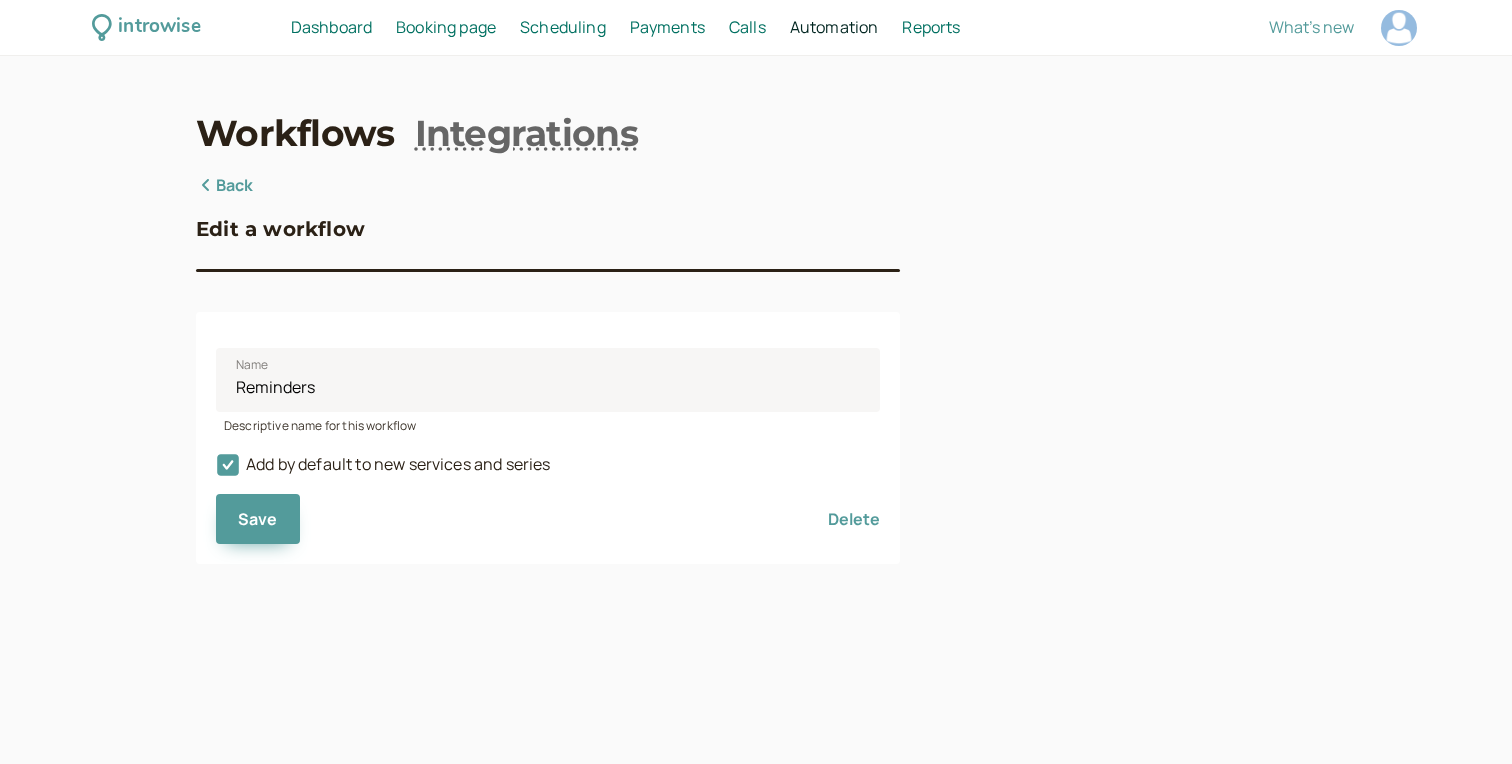 scroll, scrollTop: 35, scrollLeft: 0, axis: vertical 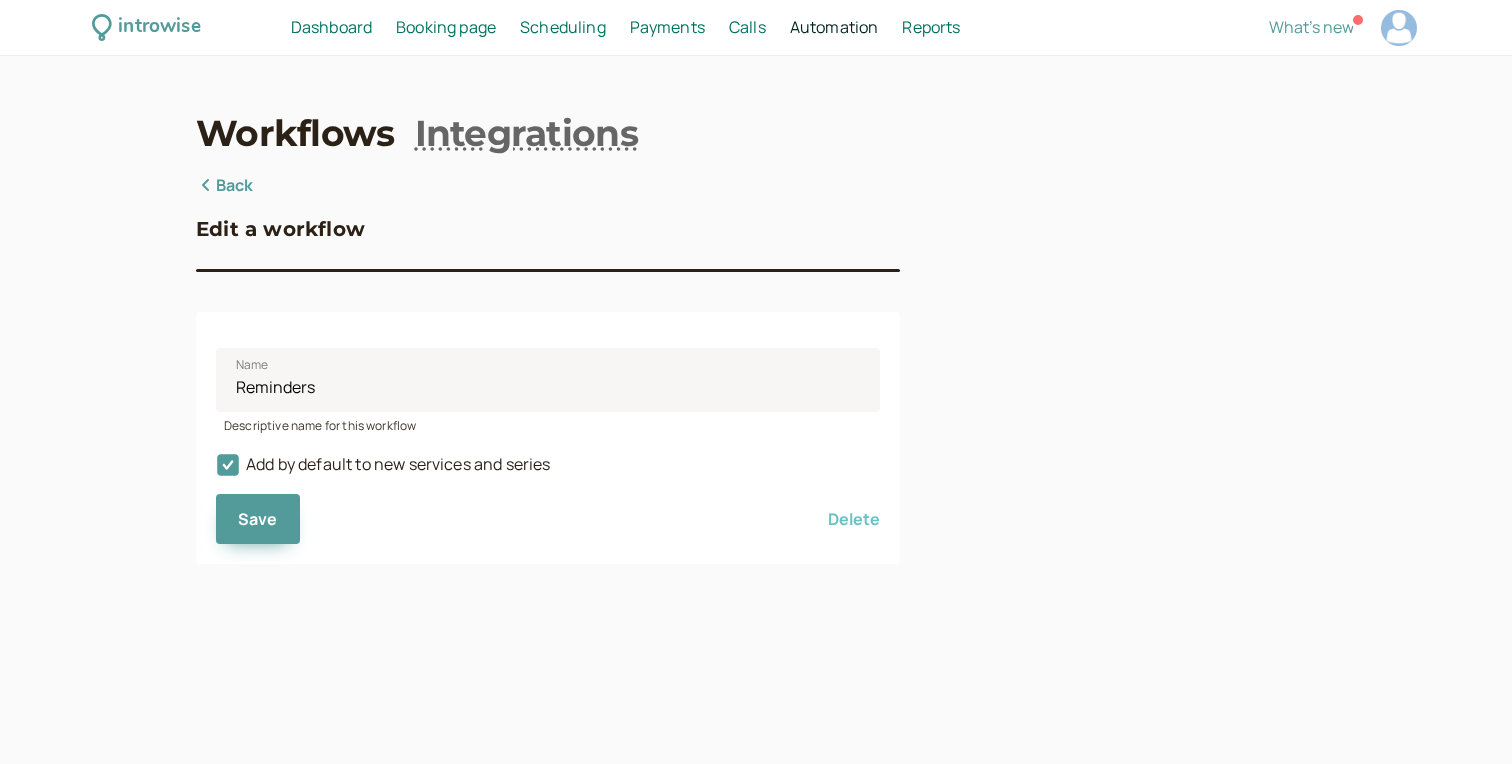 click on "Delete" at bounding box center (854, 519) 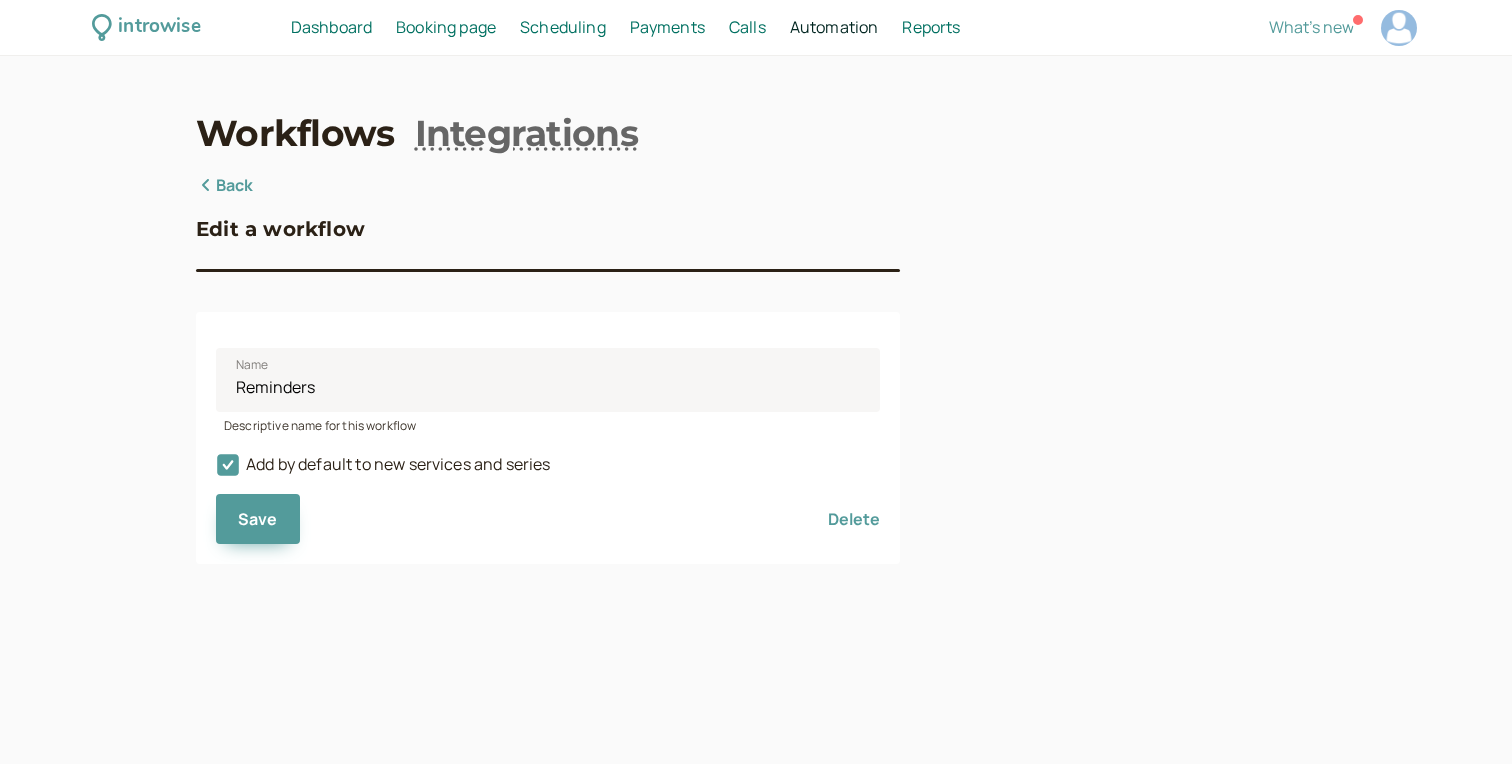 click 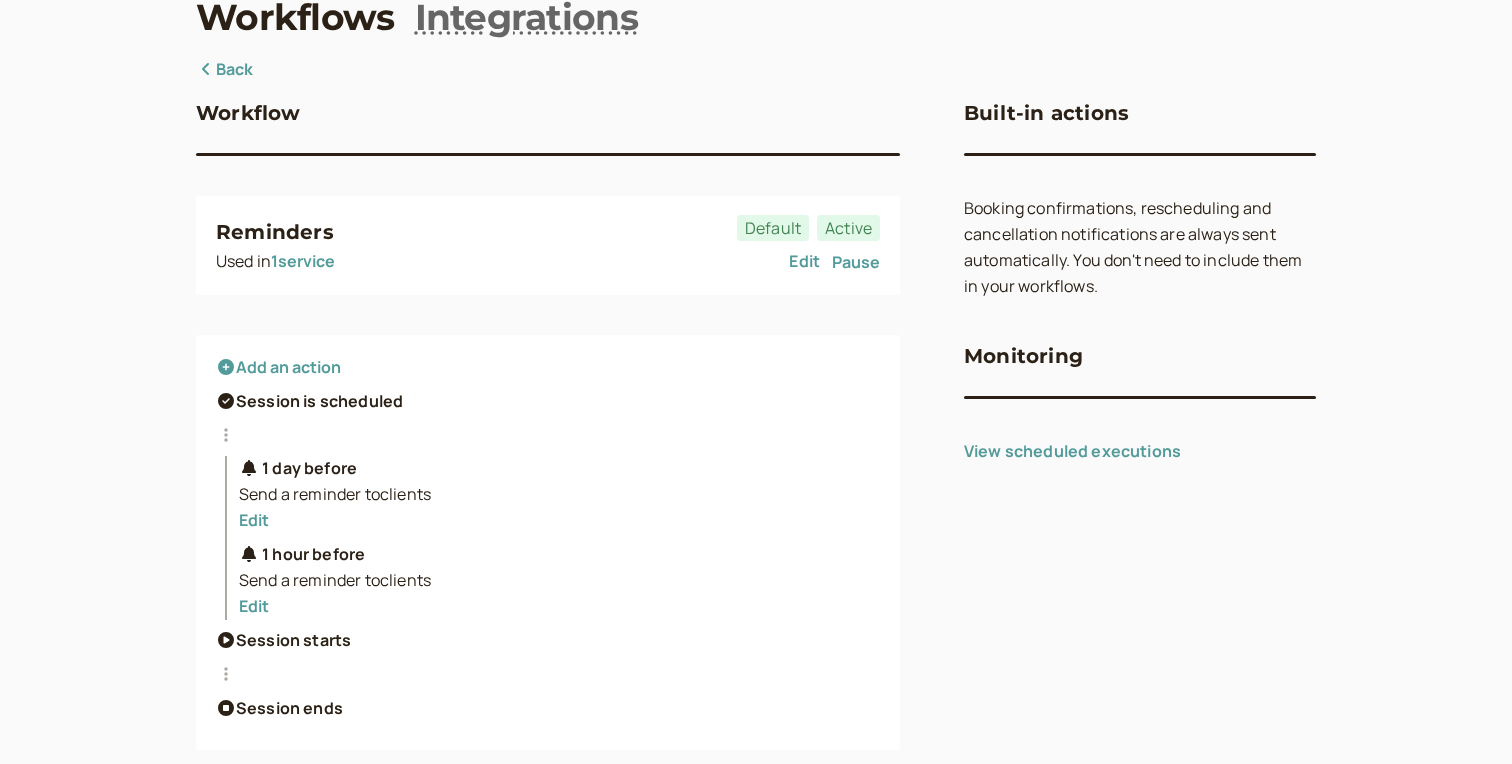 scroll, scrollTop: 145, scrollLeft: 0, axis: vertical 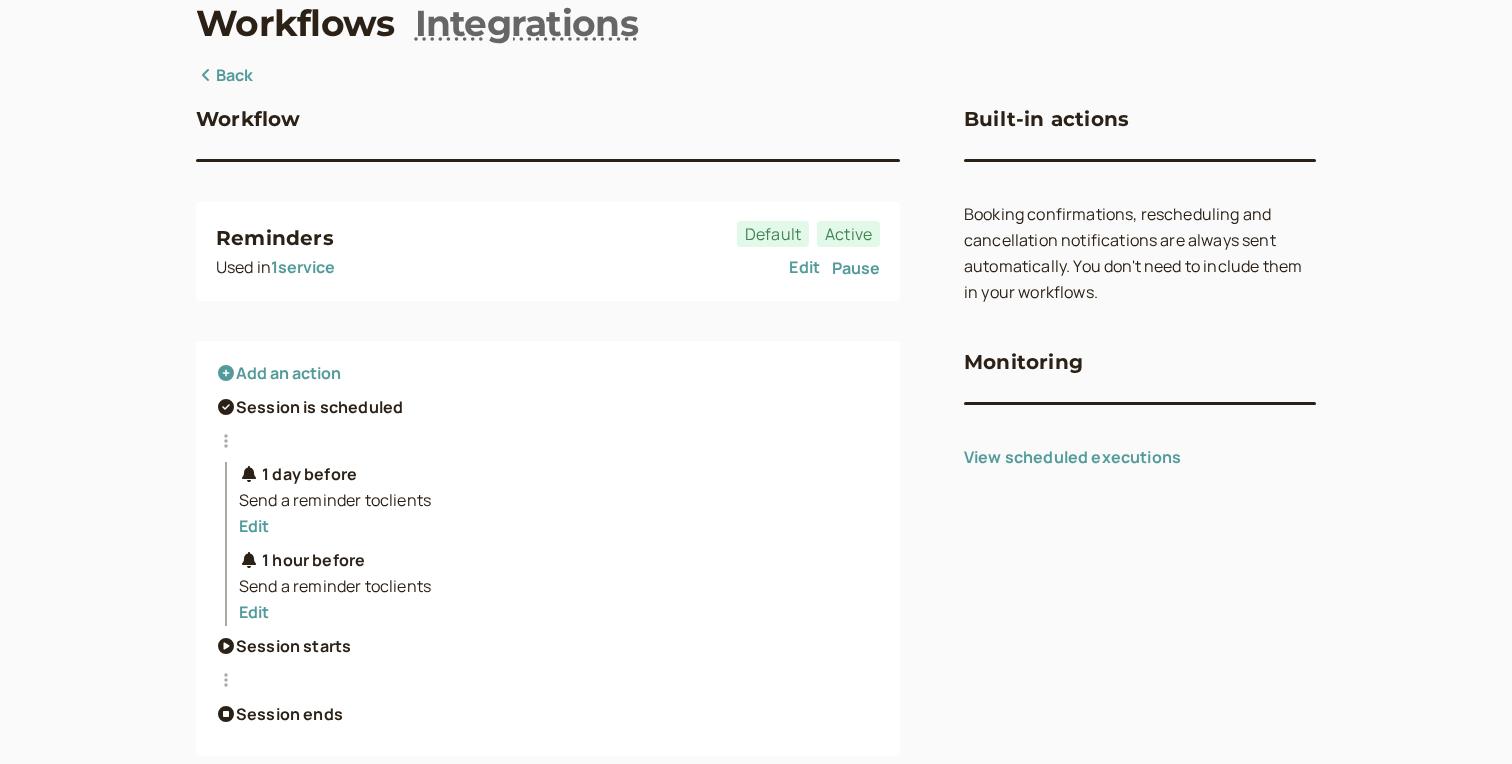 click on "Workflows Integrations Back Workflow Reminders Default Active Used in  1  service Edit Pause  Add an action  Session is scheduled   1 day  before Send a reminder to  clients Edit   1 hour  before Send a reminder to  clients Edit  Session starts  Session ends Built-in actions Booking confirmations, rescheduling and cancellation notifications are always sent automatically. You don't need to include them in your workflows. Monitoring View scheduled executions" at bounding box center [756, 377] 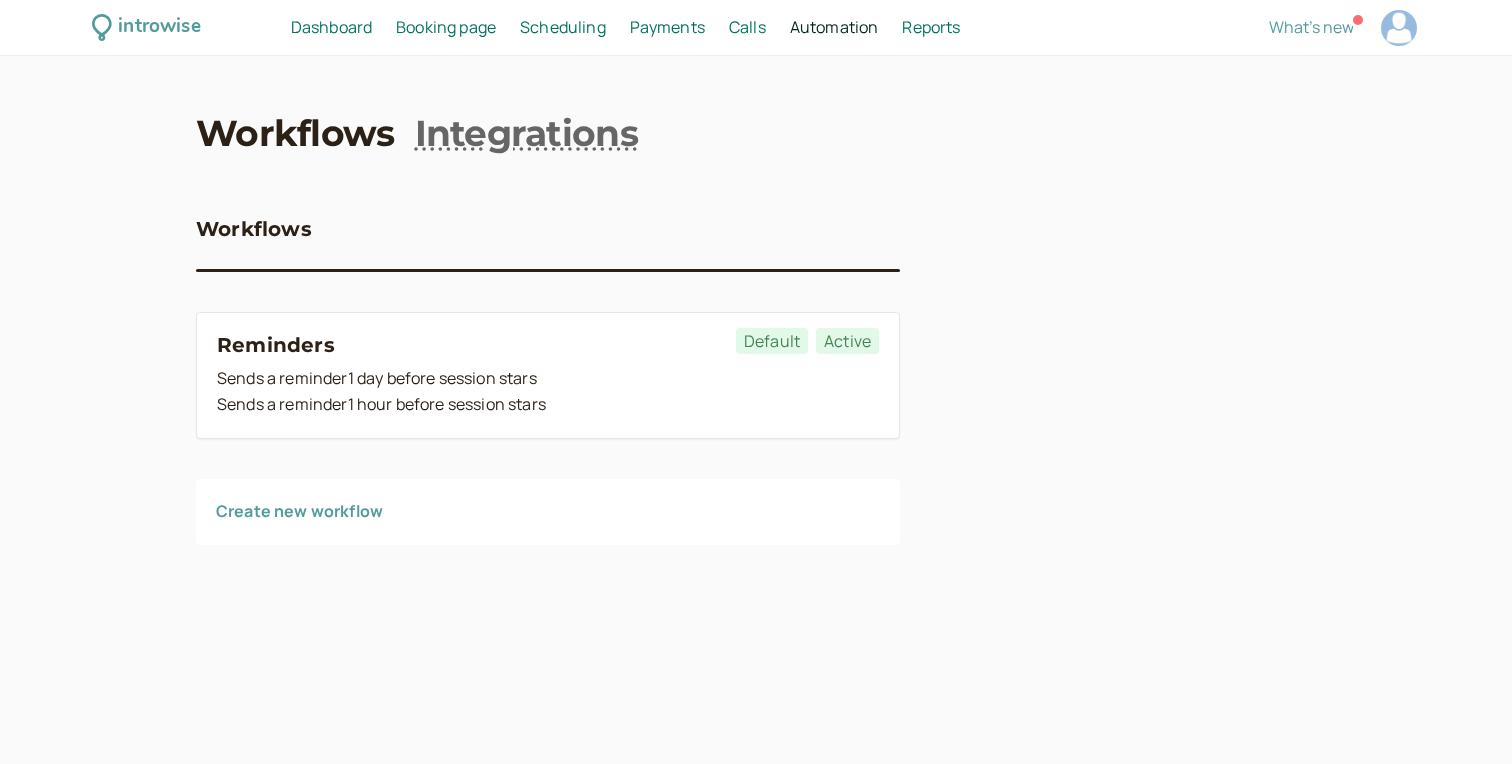 scroll, scrollTop: 0, scrollLeft: 0, axis: both 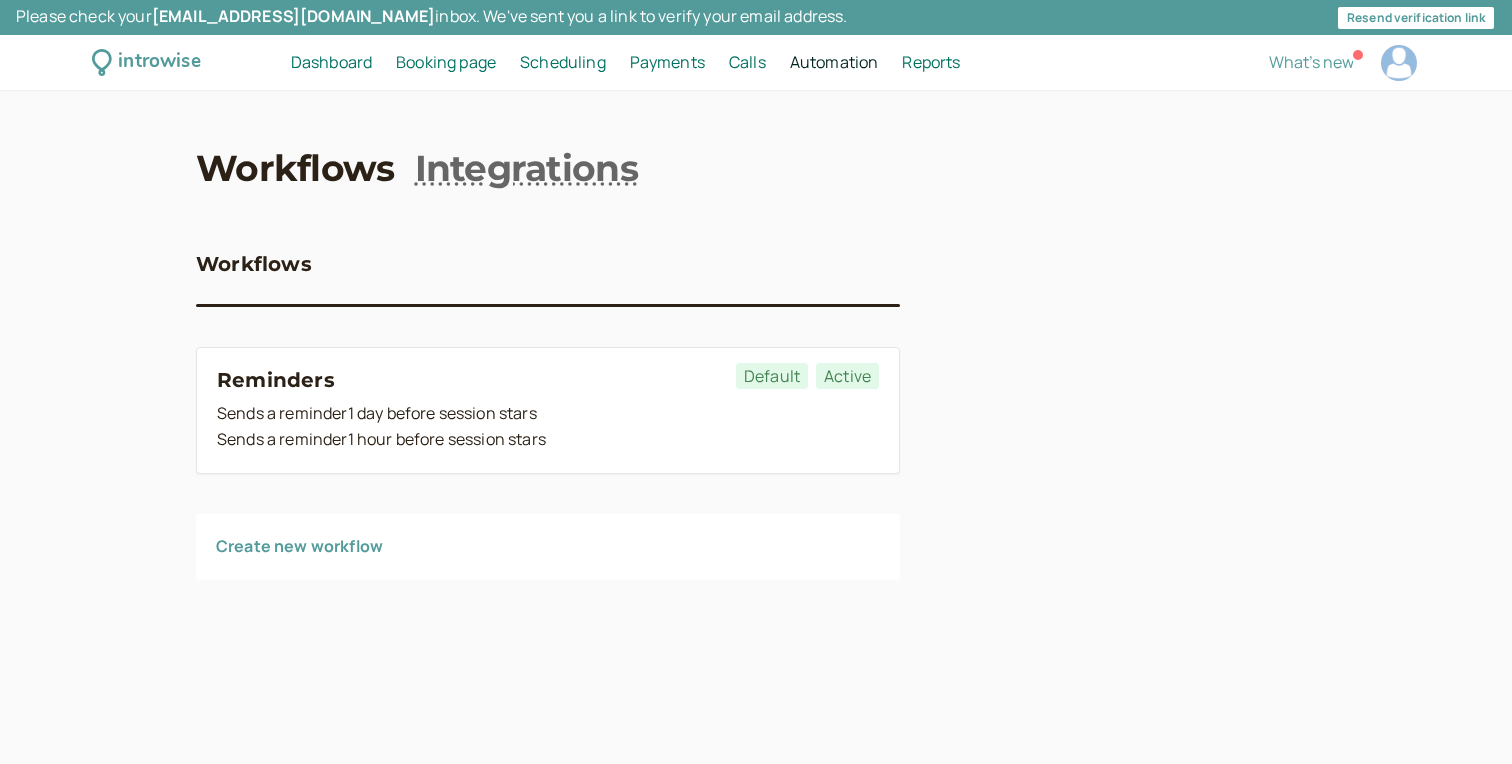 click at bounding box center [1399, 63] 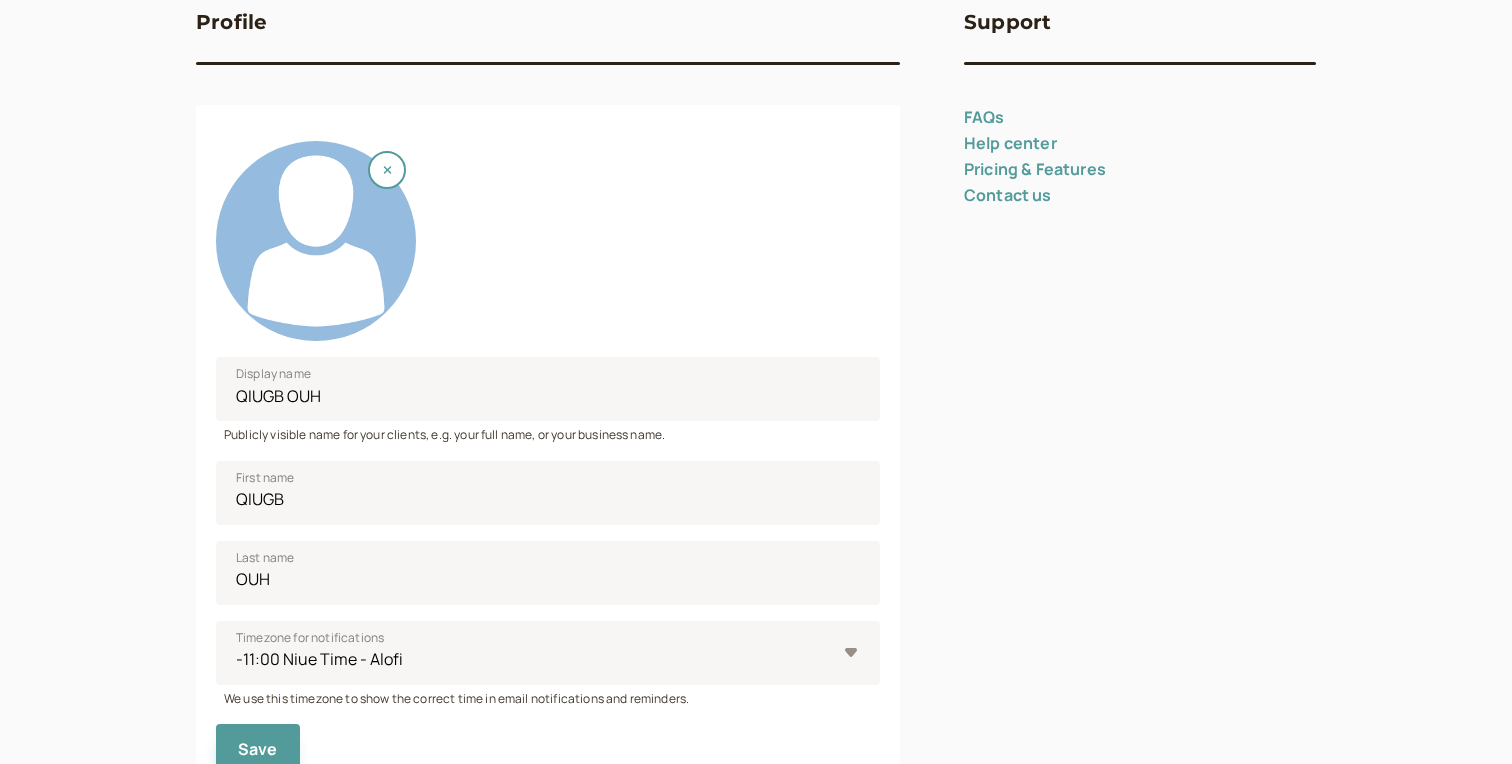 scroll, scrollTop: 0, scrollLeft: 0, axis: both 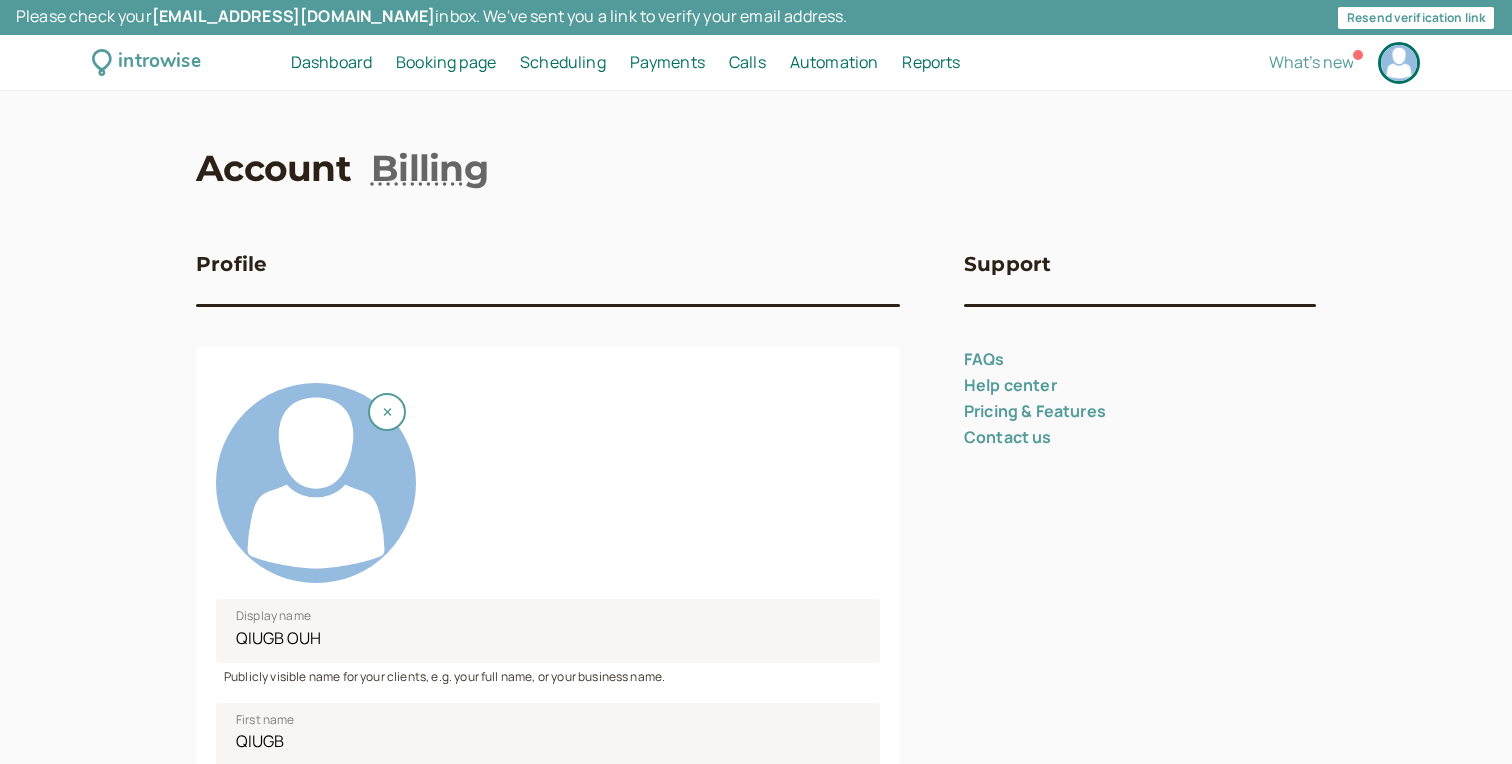 click on "Automation" at bounding box center (834, 62) 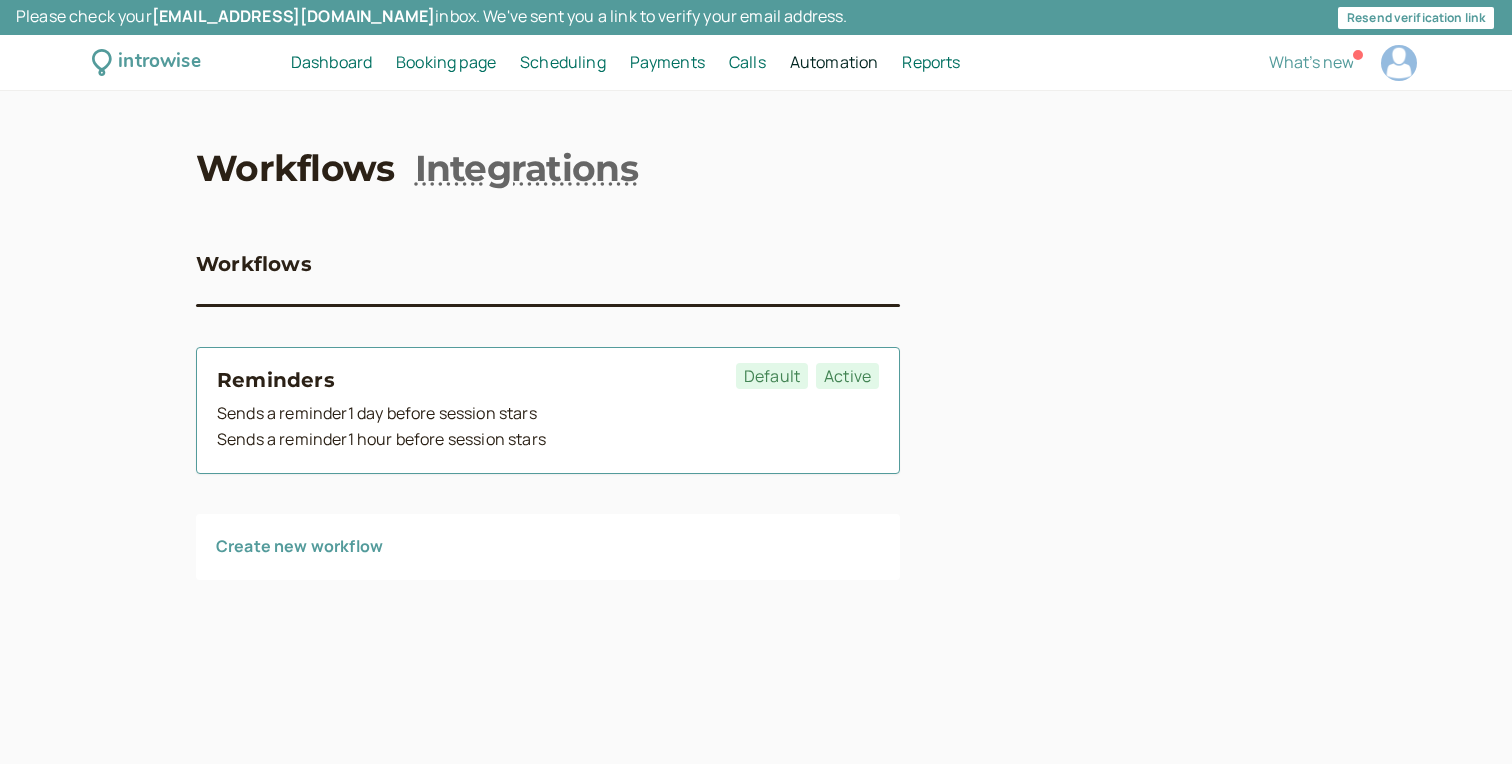 click on "Reminders" at bounding box center [276, 380] 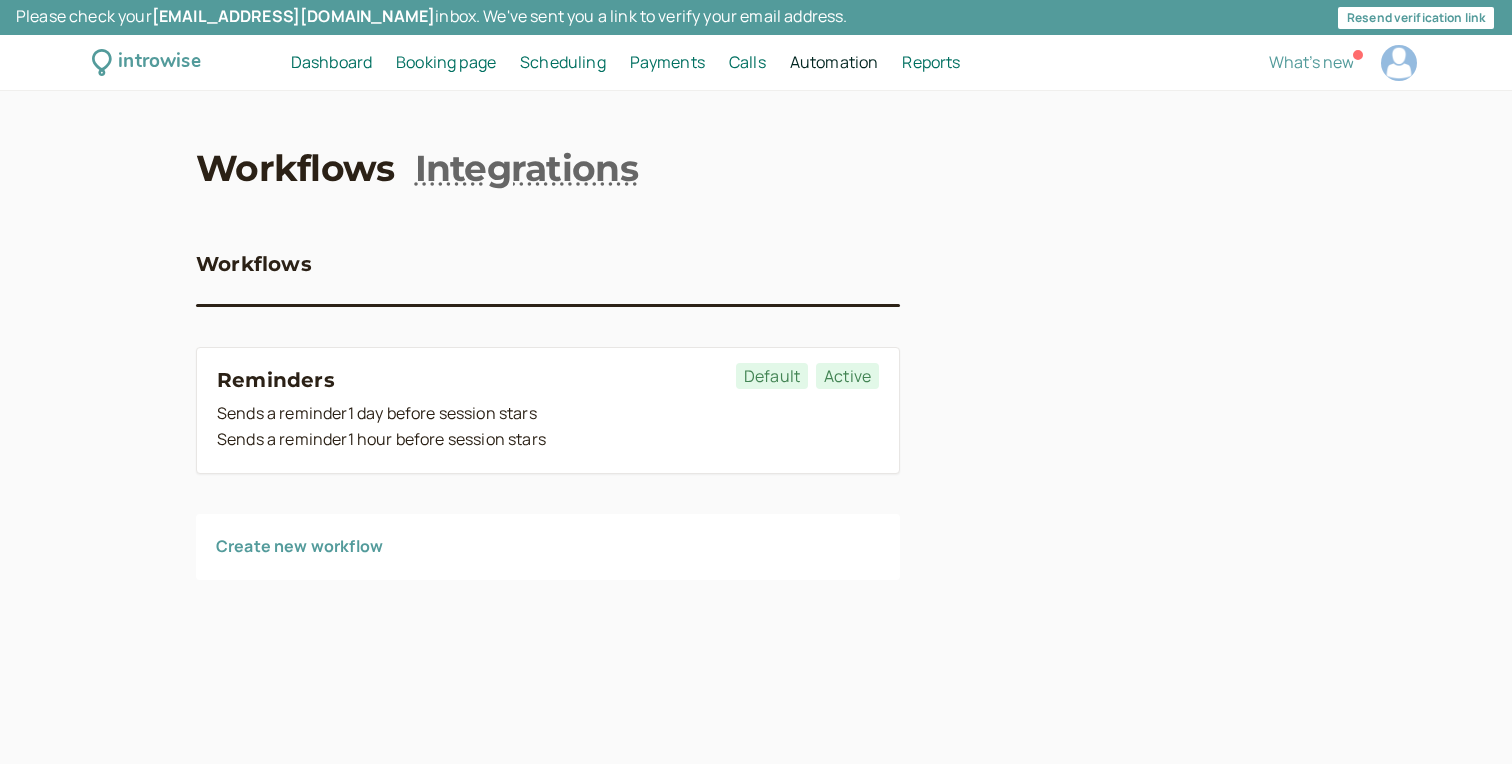 click on "Create new workflow" at bounding box center (548, 547) 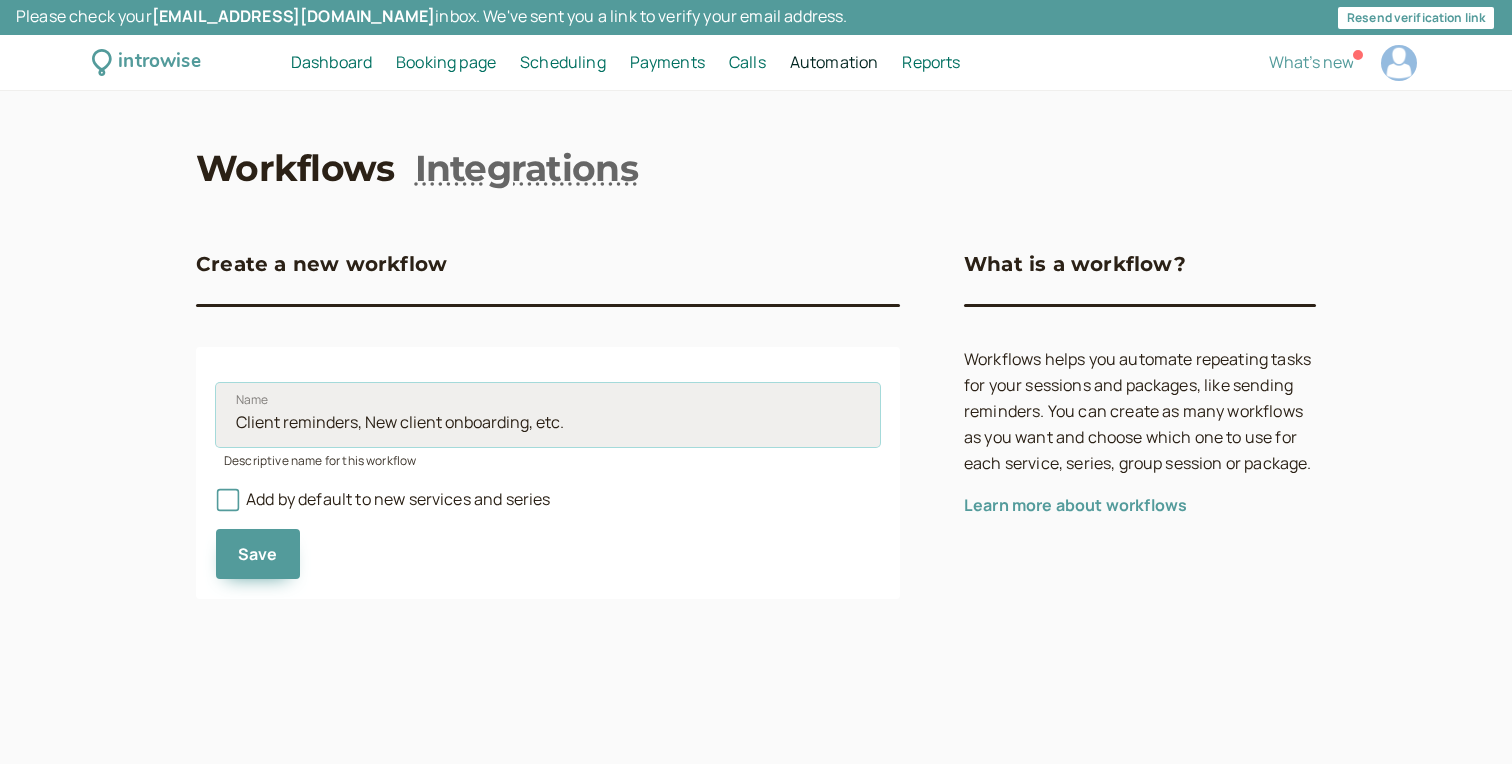click on "Name" at bounding box center [548, 415] 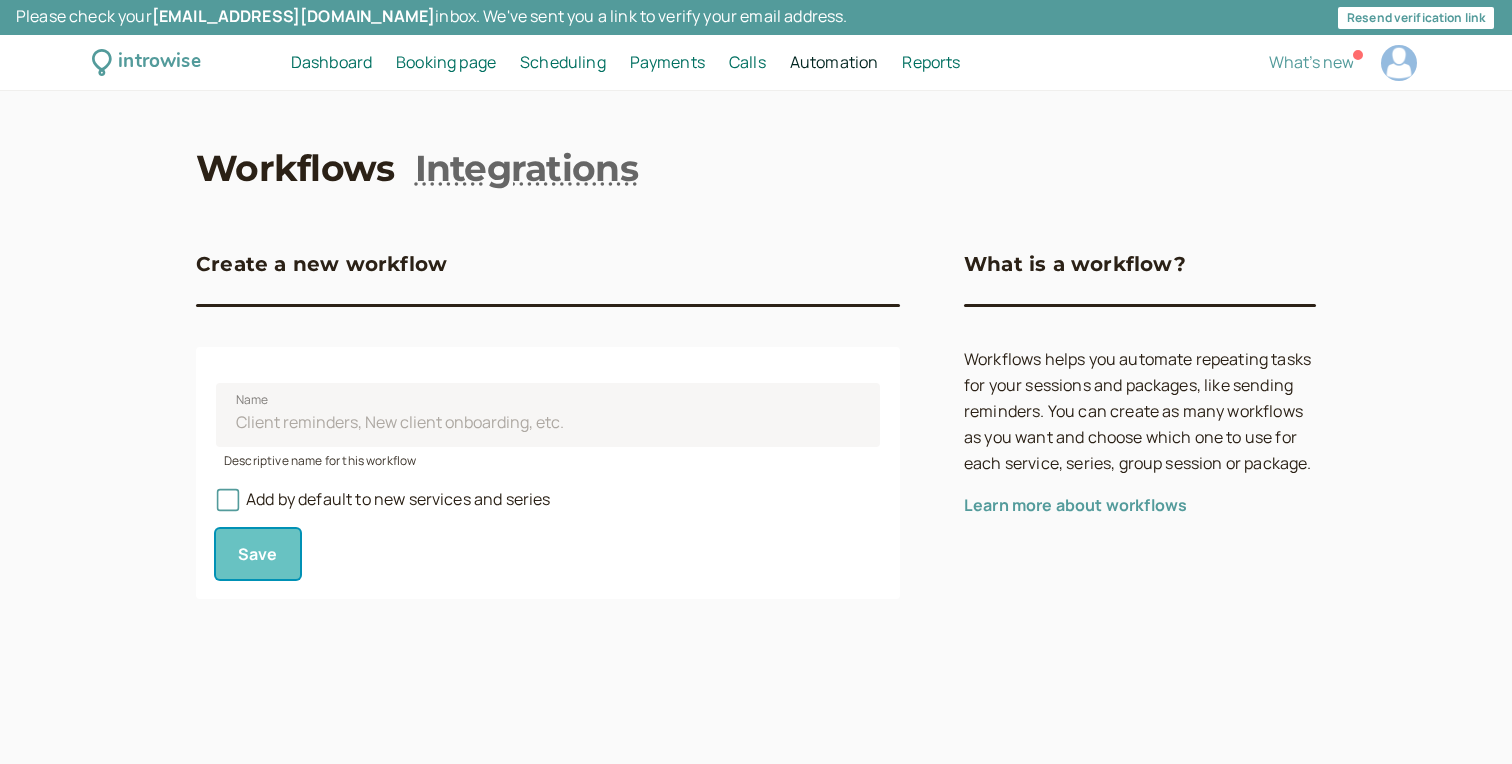 click on "Save" at bounding box center [258, 554] 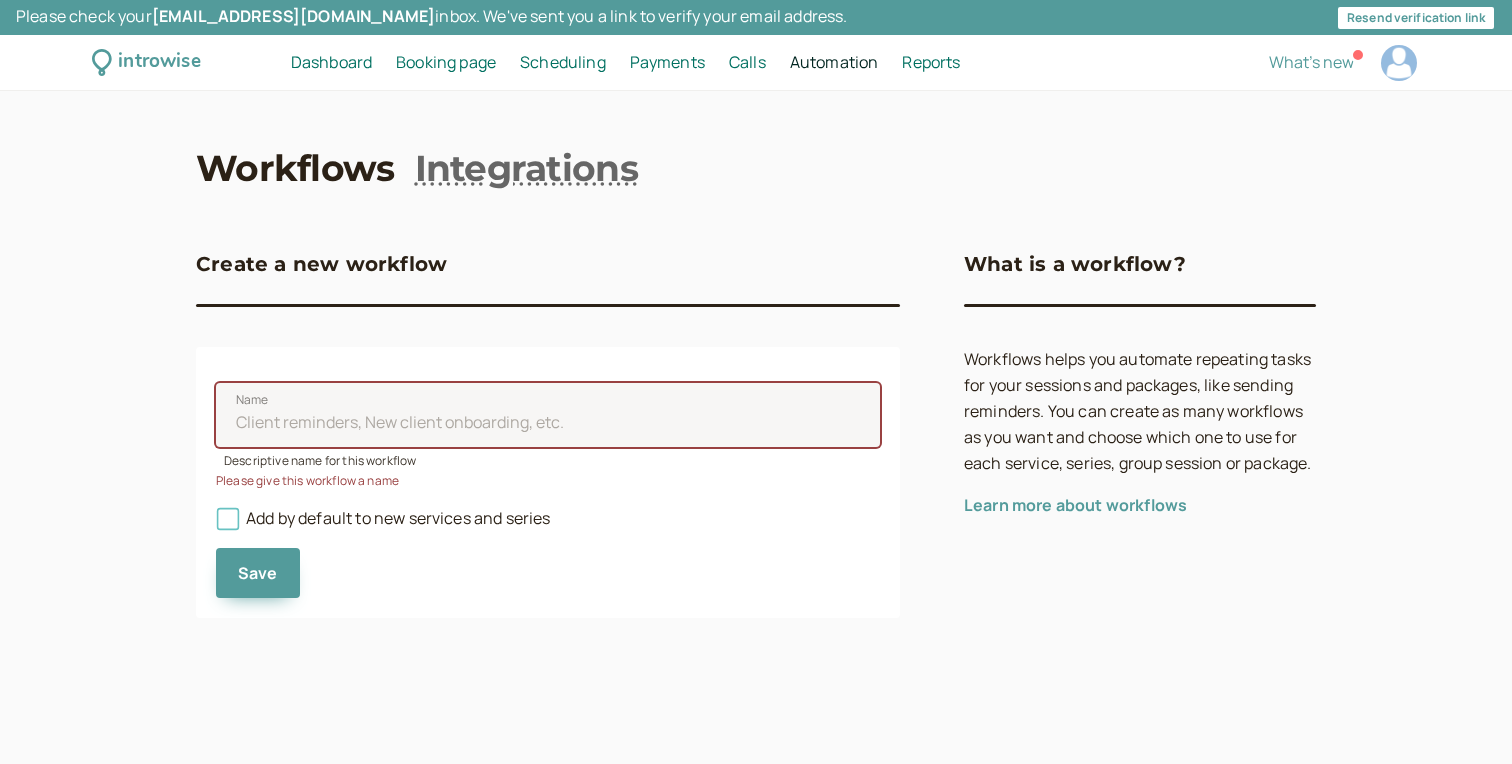 click 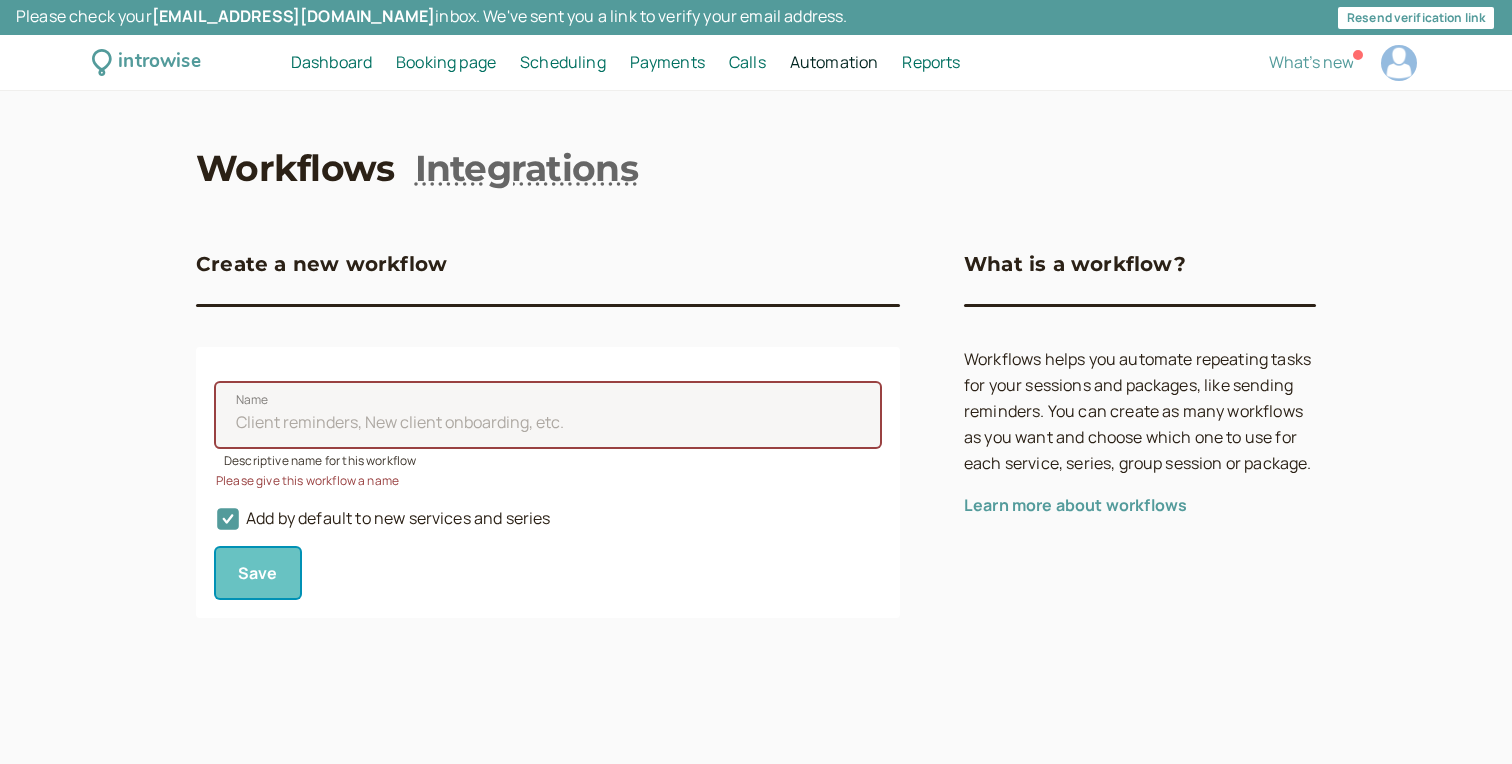 click on "Save" at bounding box center (258, 573) 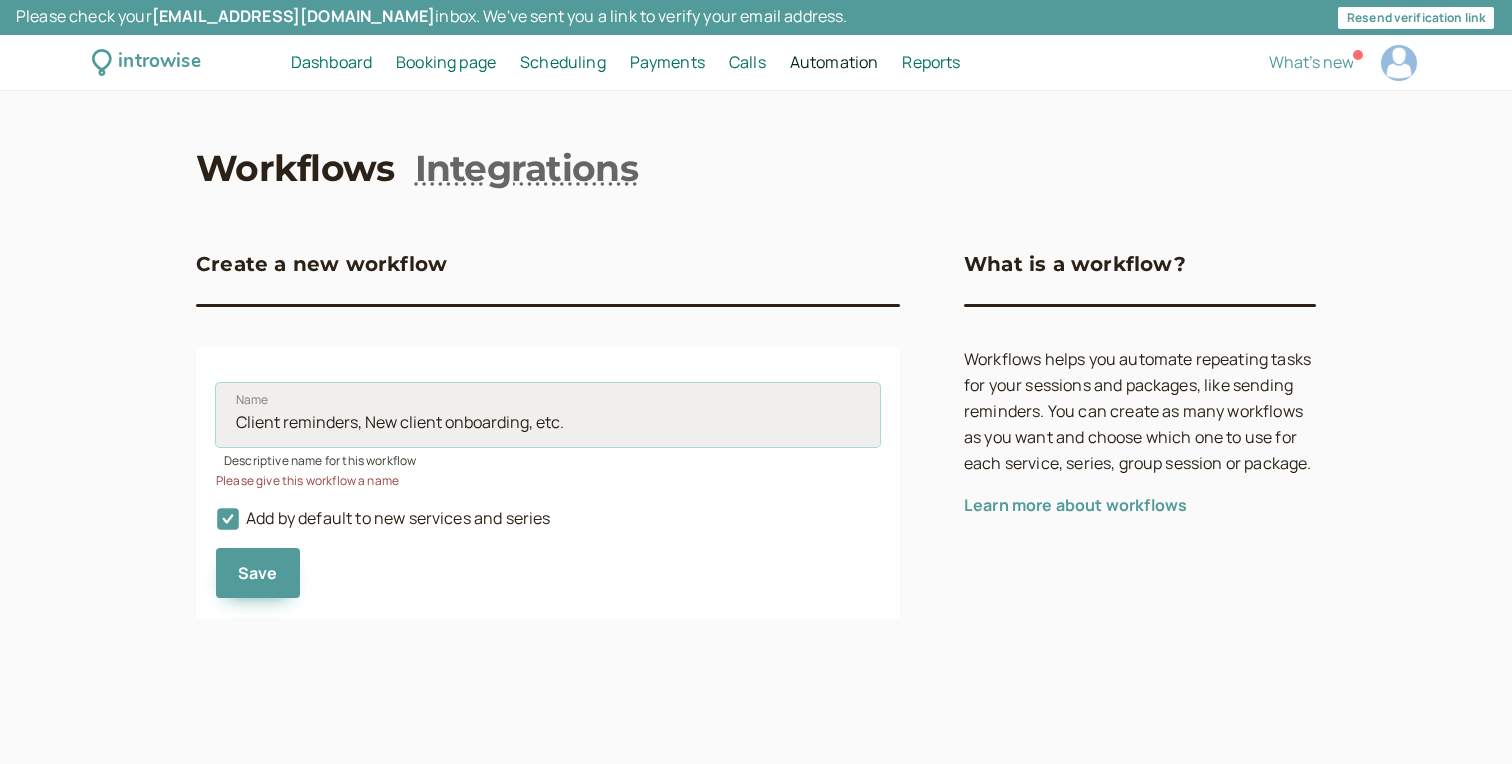 click on "Name" at bounding box center (548, 415) 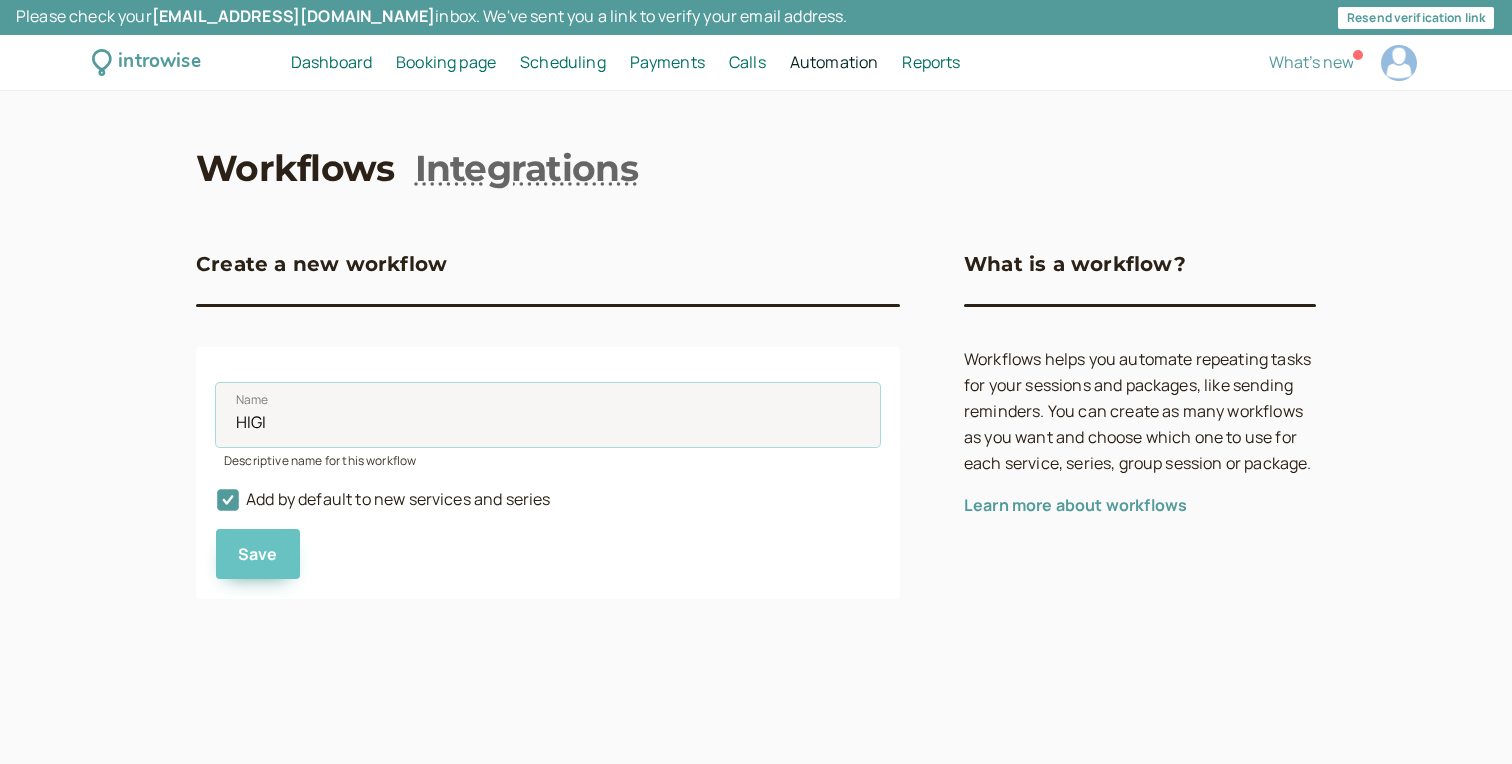 type on "HIGI" 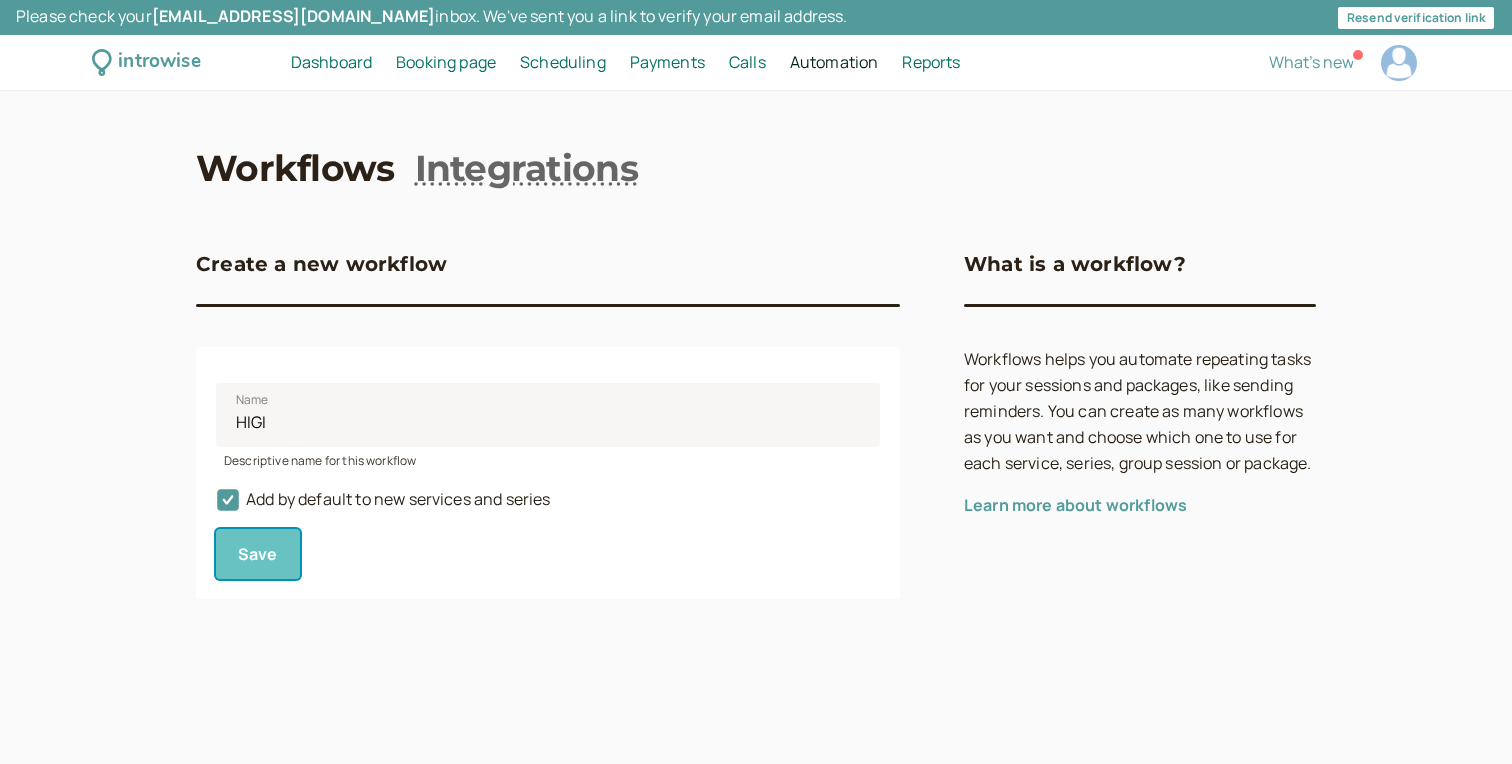 click on "Save" at bounding box center [258, 554] 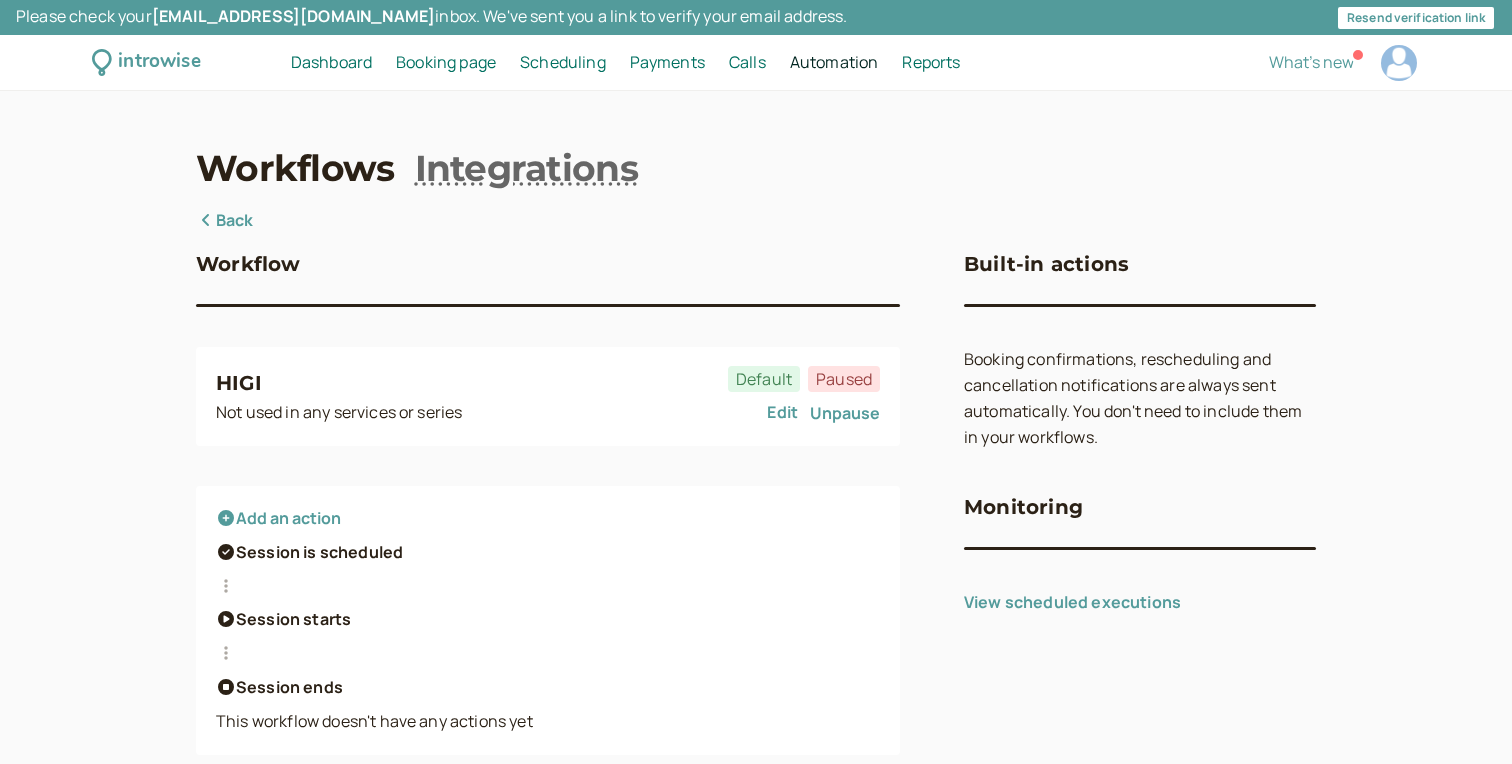 scroll, scrollTop: 48, scrollLeft: 0, axis: vertical 